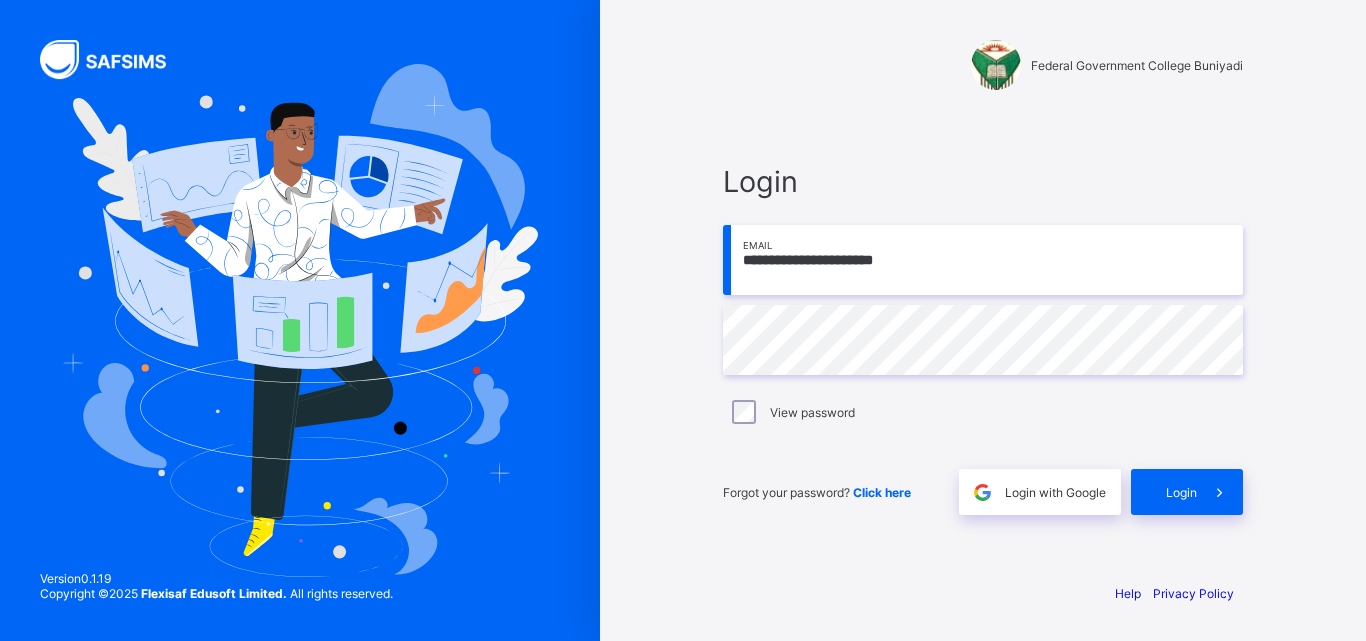 scroll, scrollTop: 0, scrollLeft: 0, axis: both 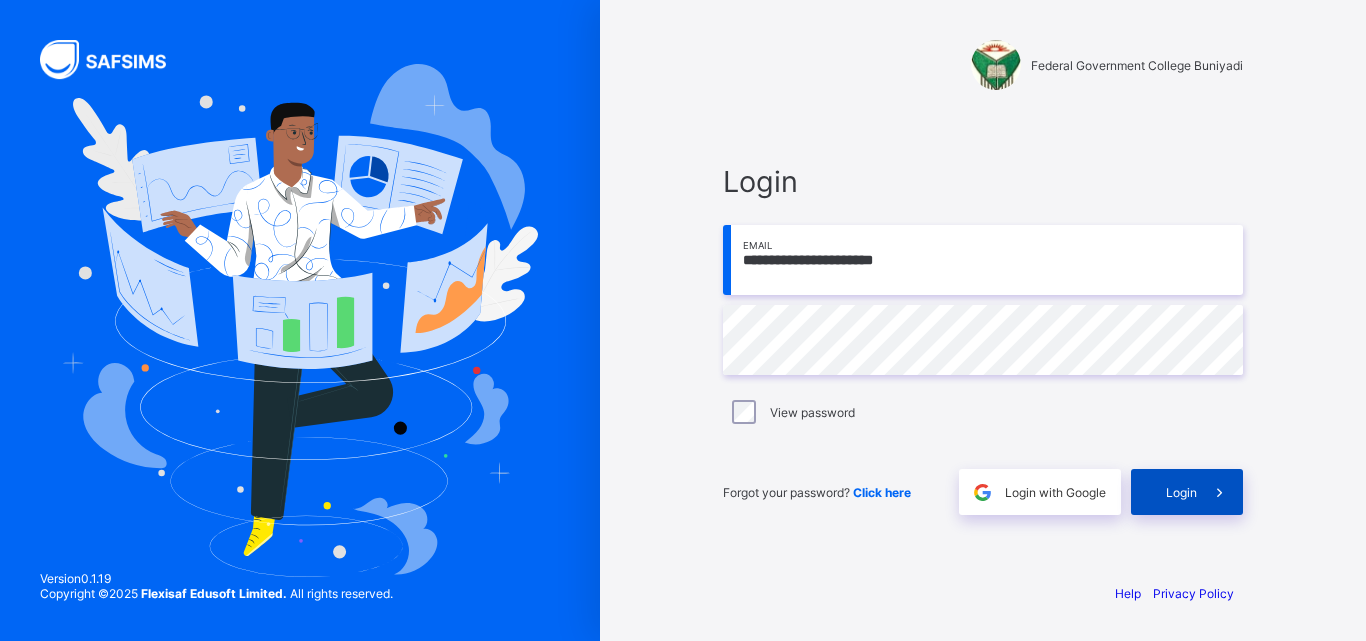 click on "Login" at bounding box center [1181, 492] 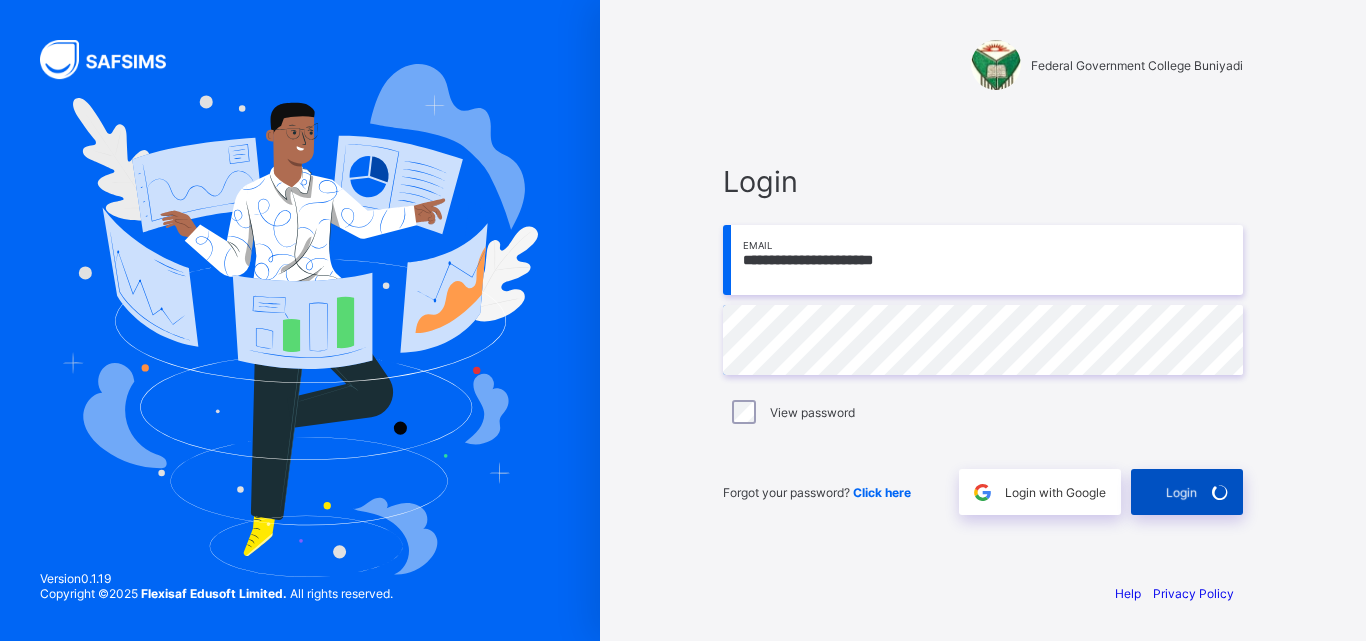 click on "Login" at bounding box center (1187, 492) 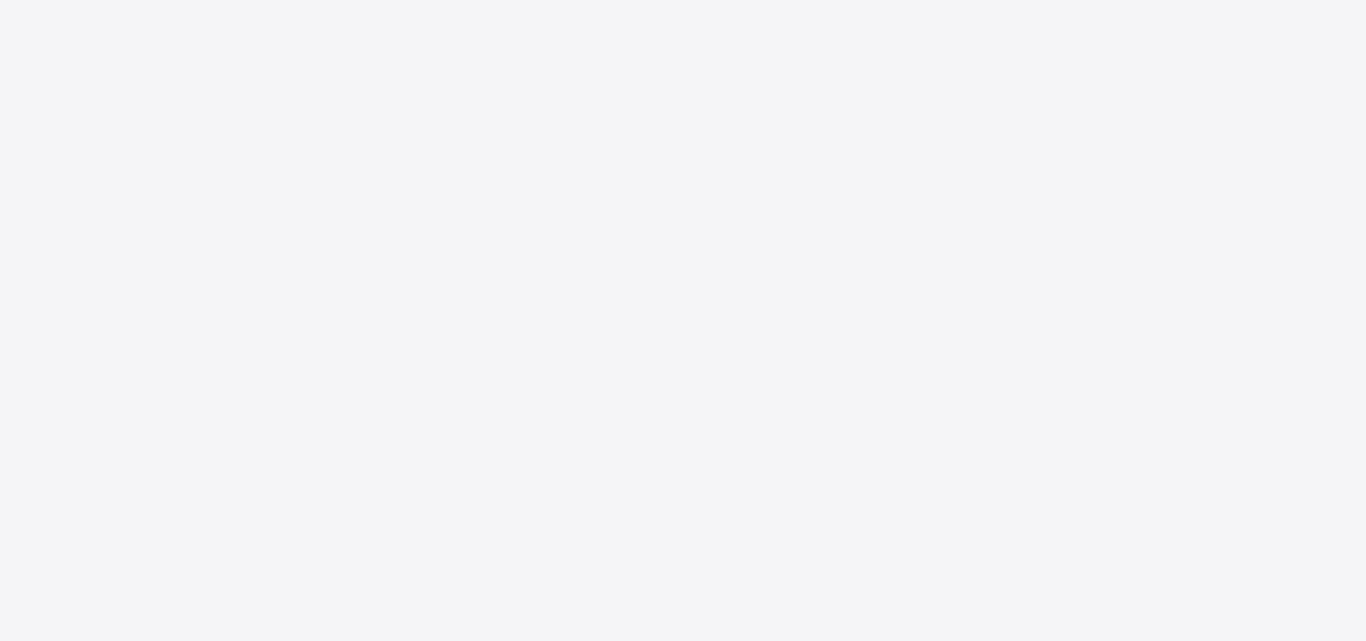 click on "New Update Available Hello there, You can install SAFSIMS on your device for easier access. Dismiss Update app" at bounding box center [683, 320] 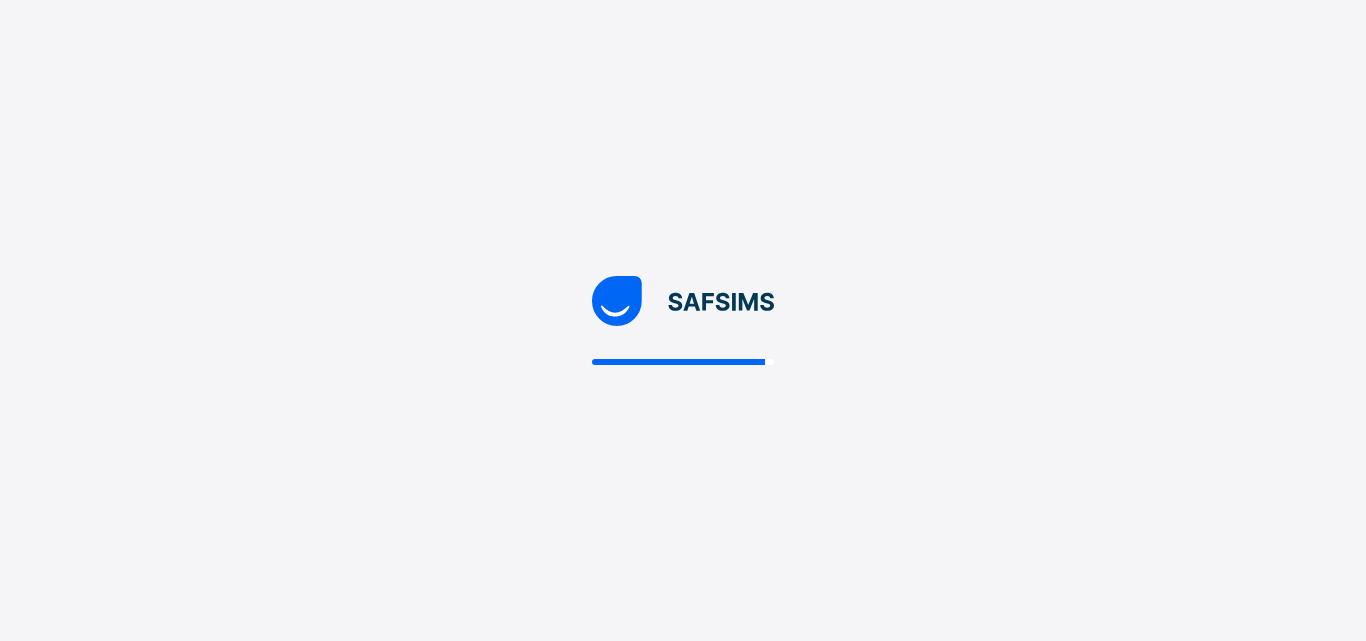 scroll, scrollTop: 0, scrollLeft: 0, axis: both 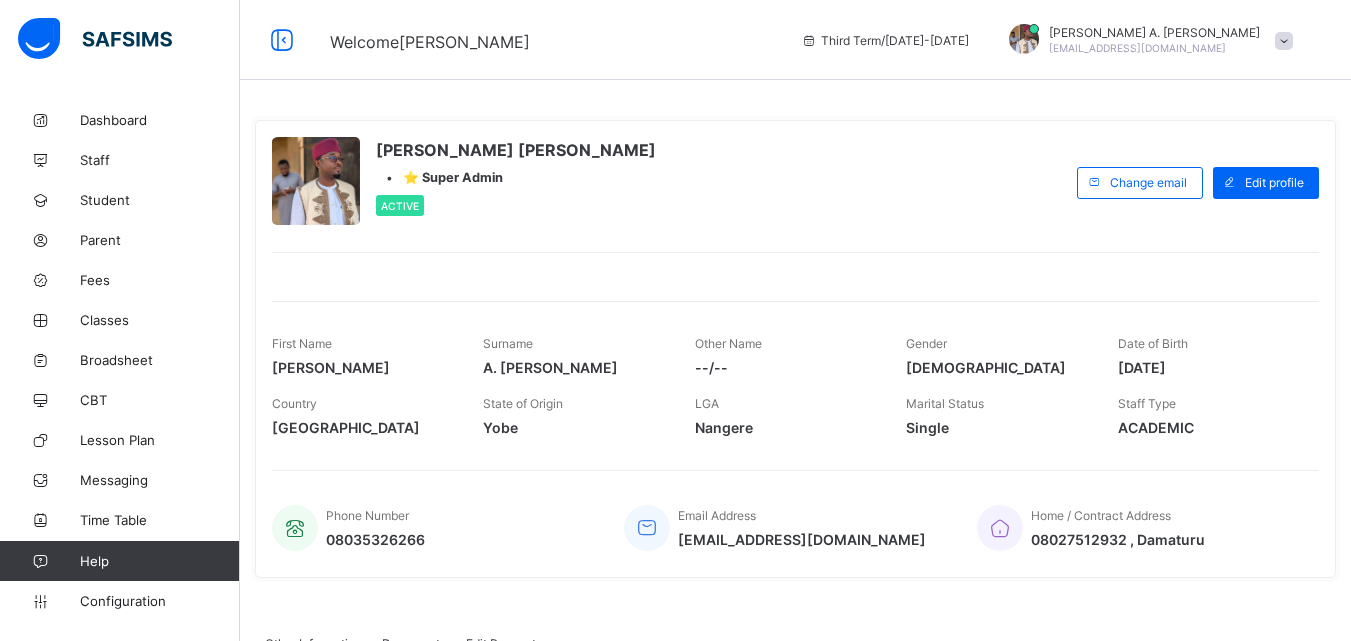 click at bounding box center (1284, 41) 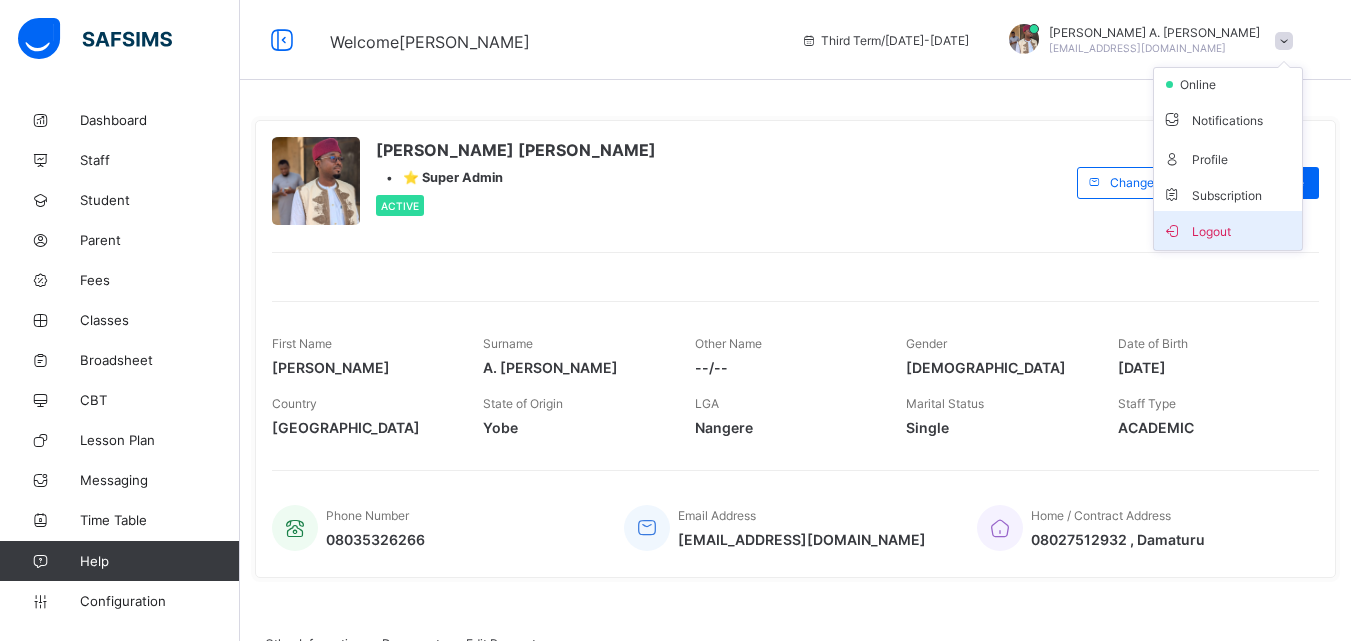 click on "Logout" at bounding box center (1228, 230) 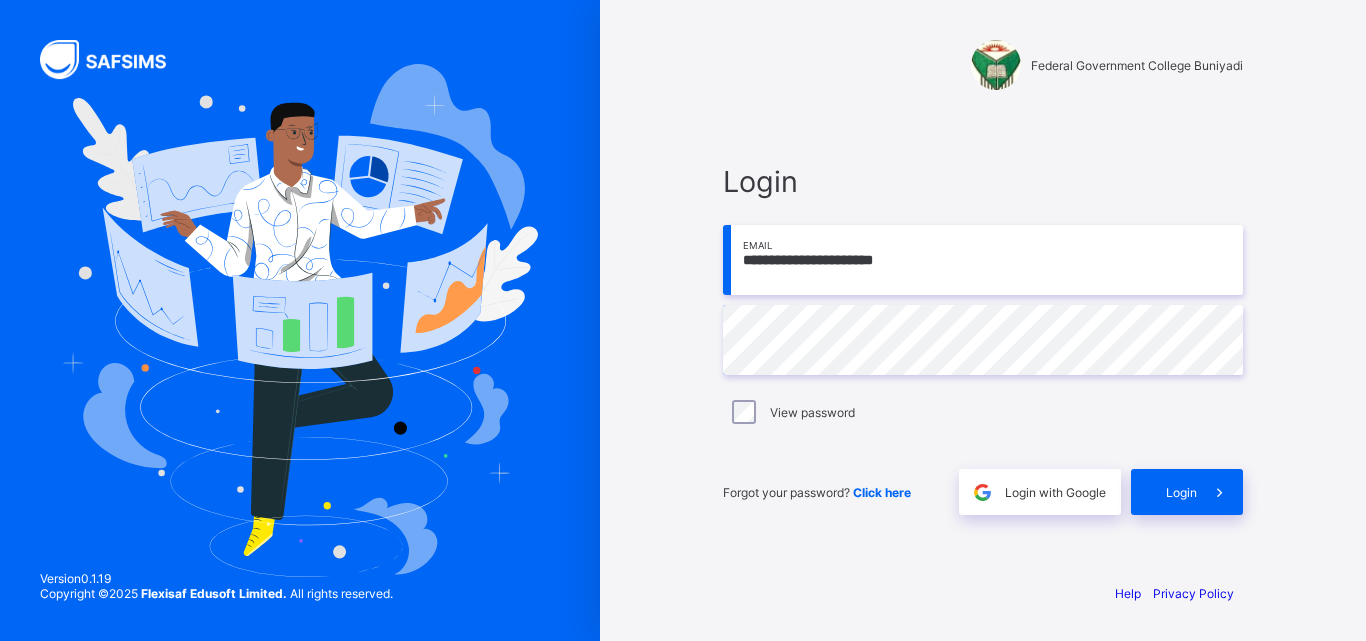 click on "**********" at bounding box center (983, 260) 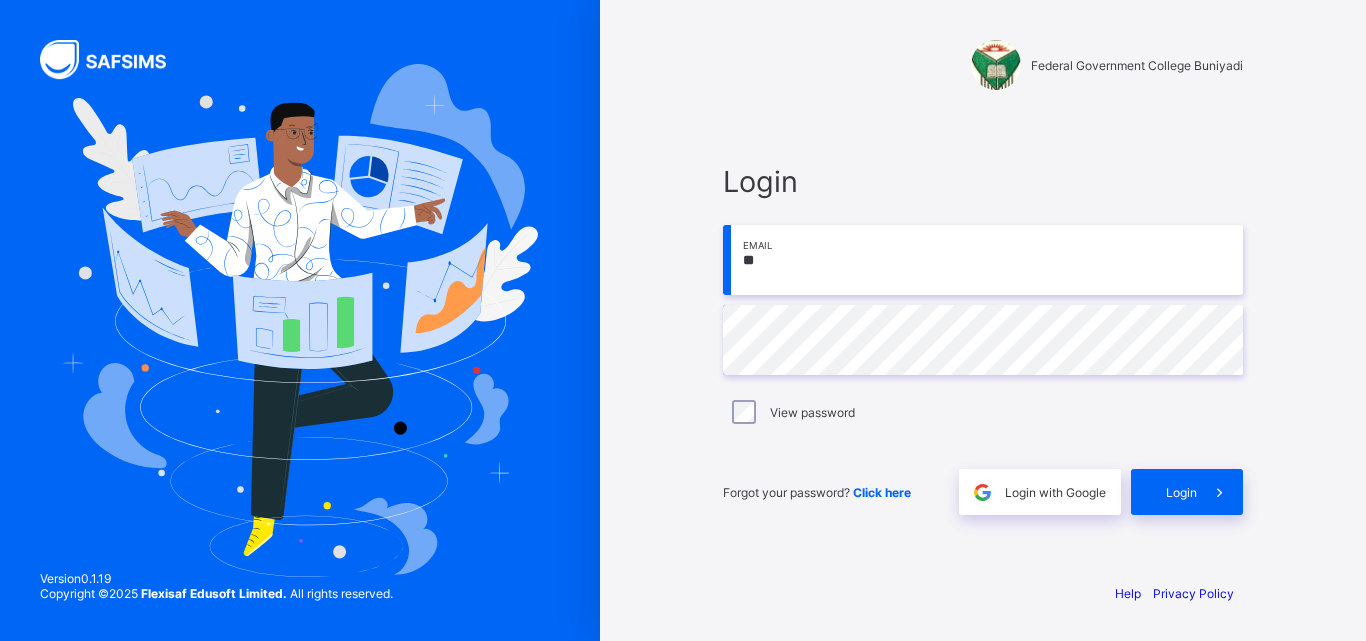 type on "*" 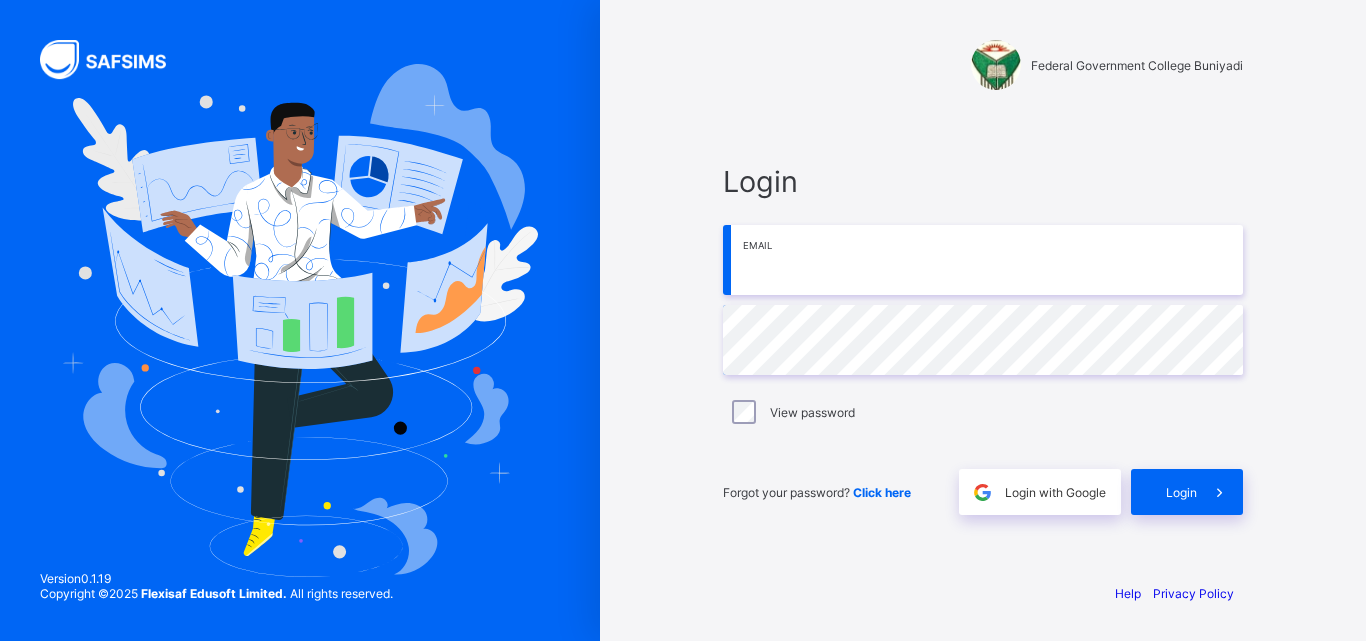 click at bounding box center (983, 260) 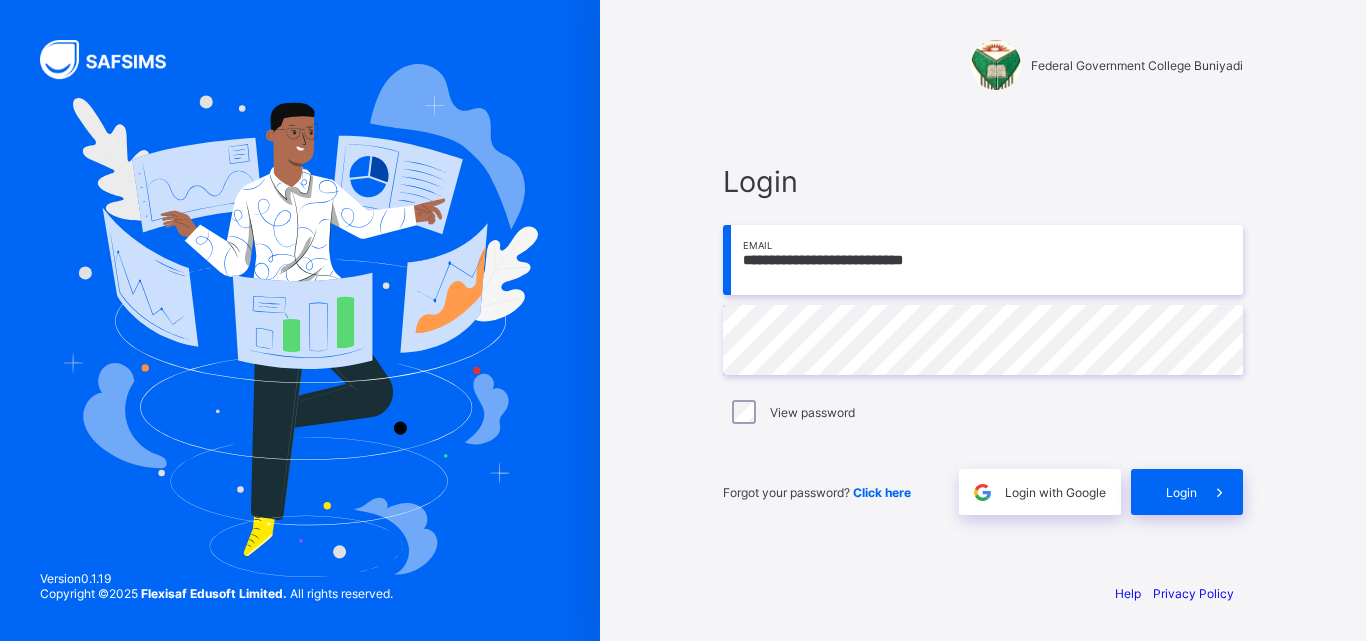 type on "**********" 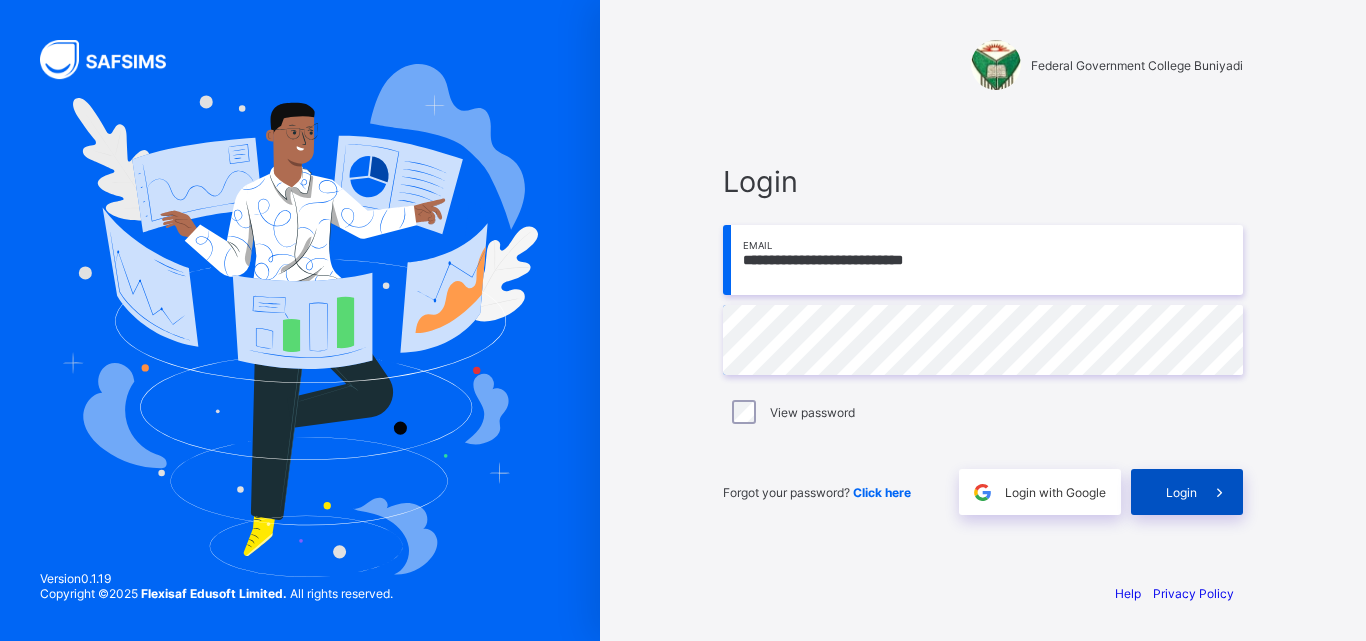 click on "Login" at bounding box center (1181, 492) 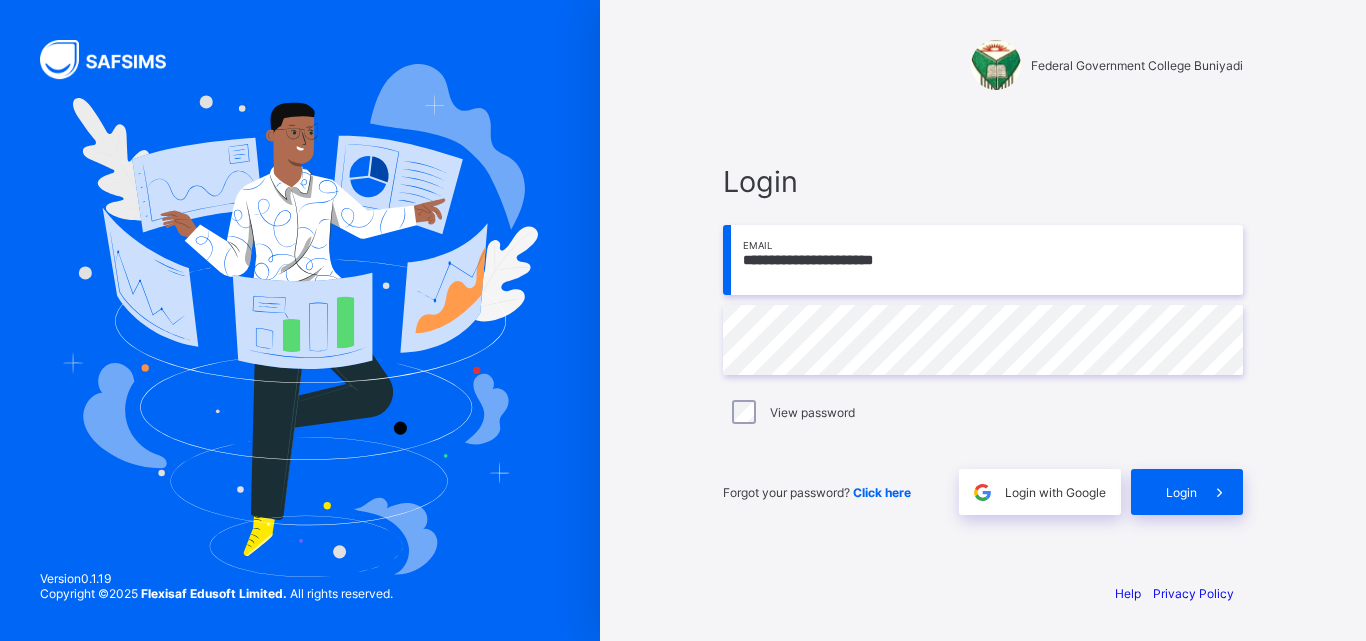 scroll, scrollTop: 0, scrollLeft: 0, axis: both 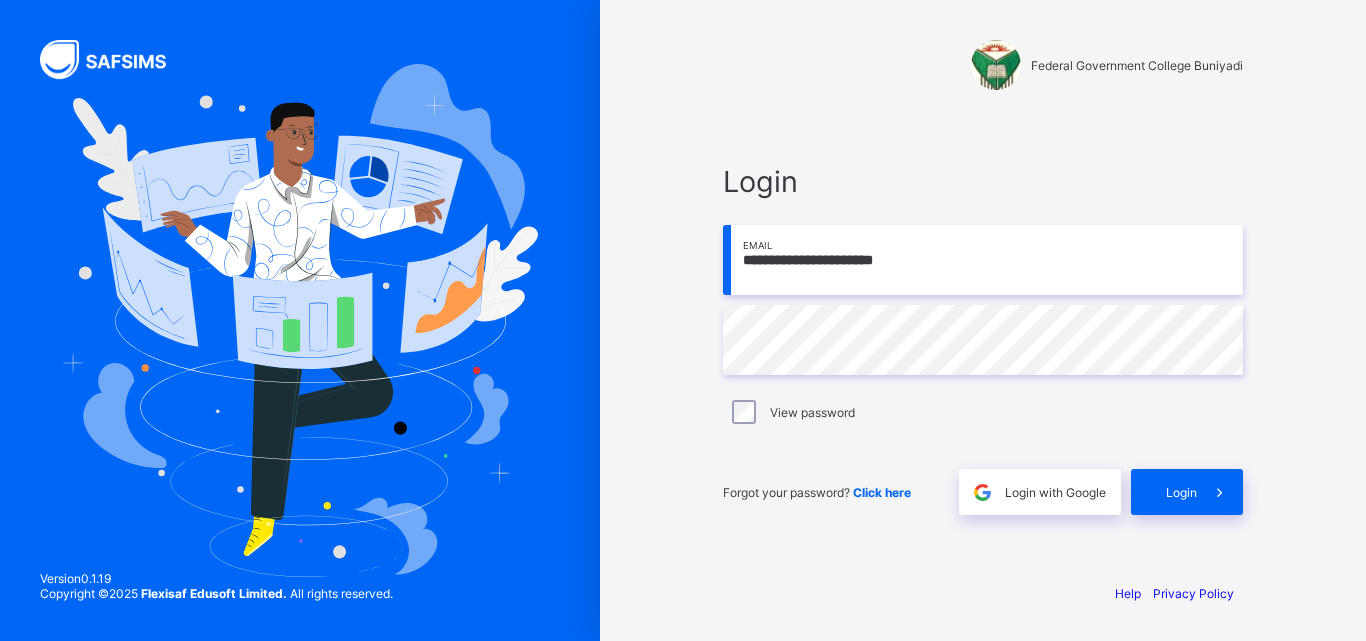click on "**********" at bounding box center [983, 339] 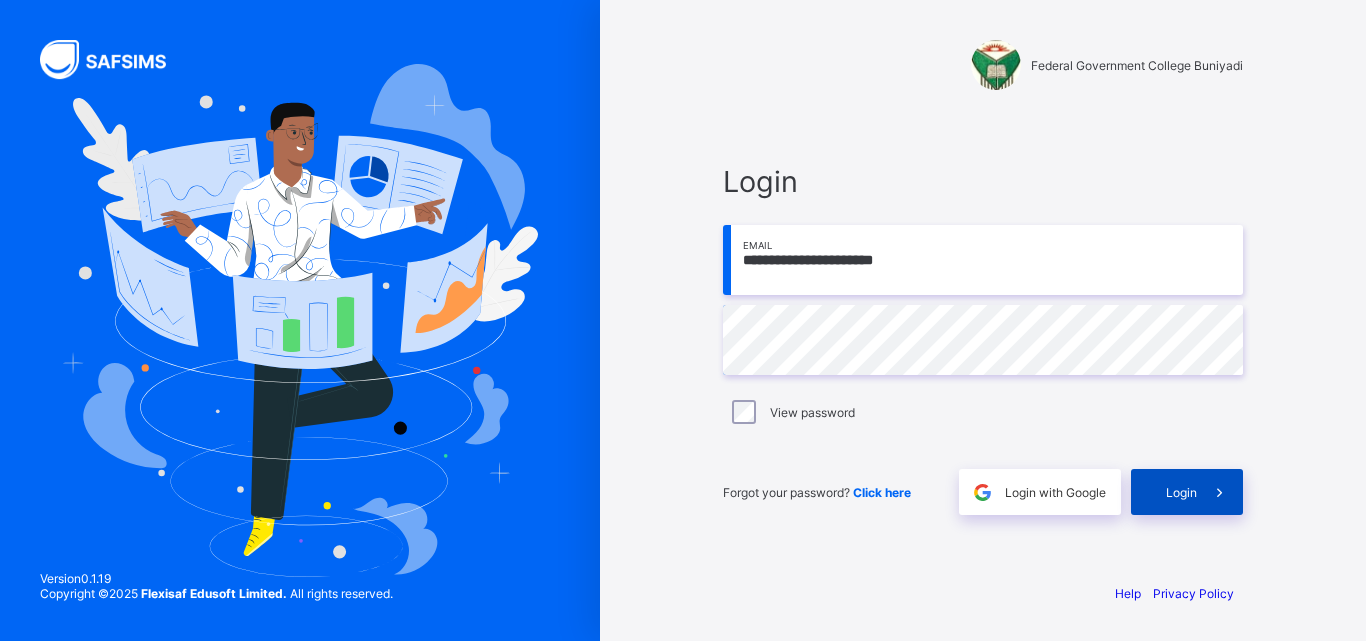 click on "Login" at bounding box center (1181, 492) 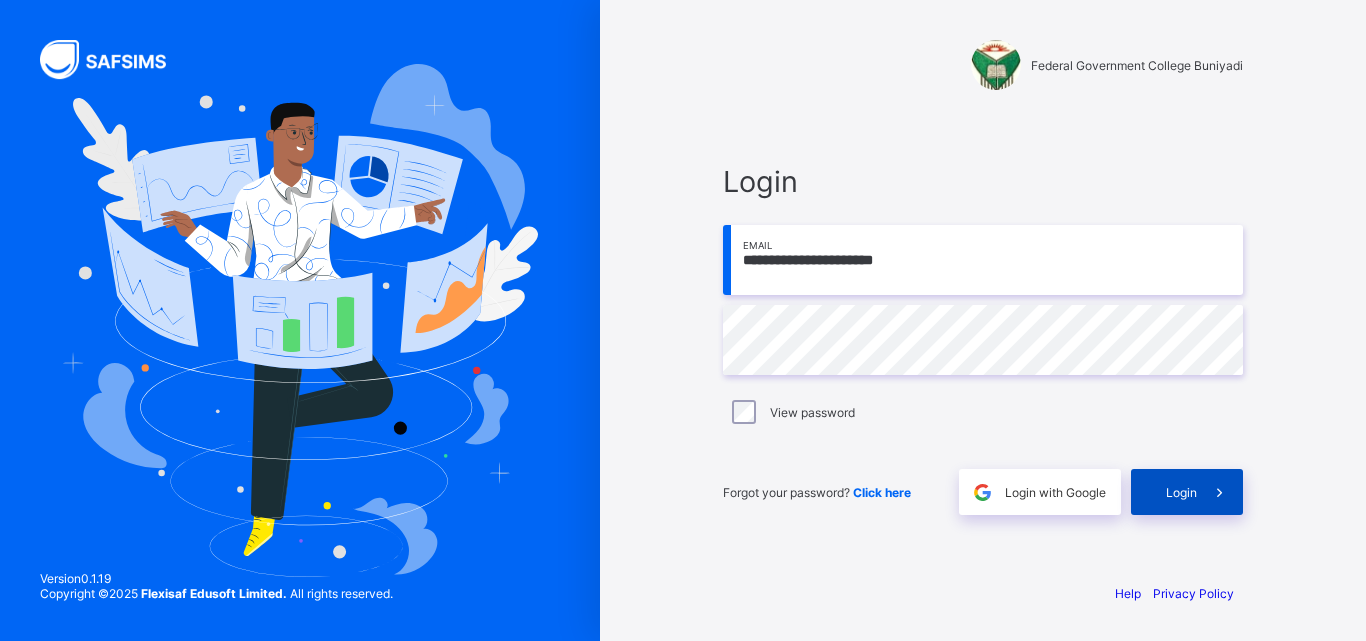 scroll, scrollTop: 0, scrollLeft: 0, axis: both 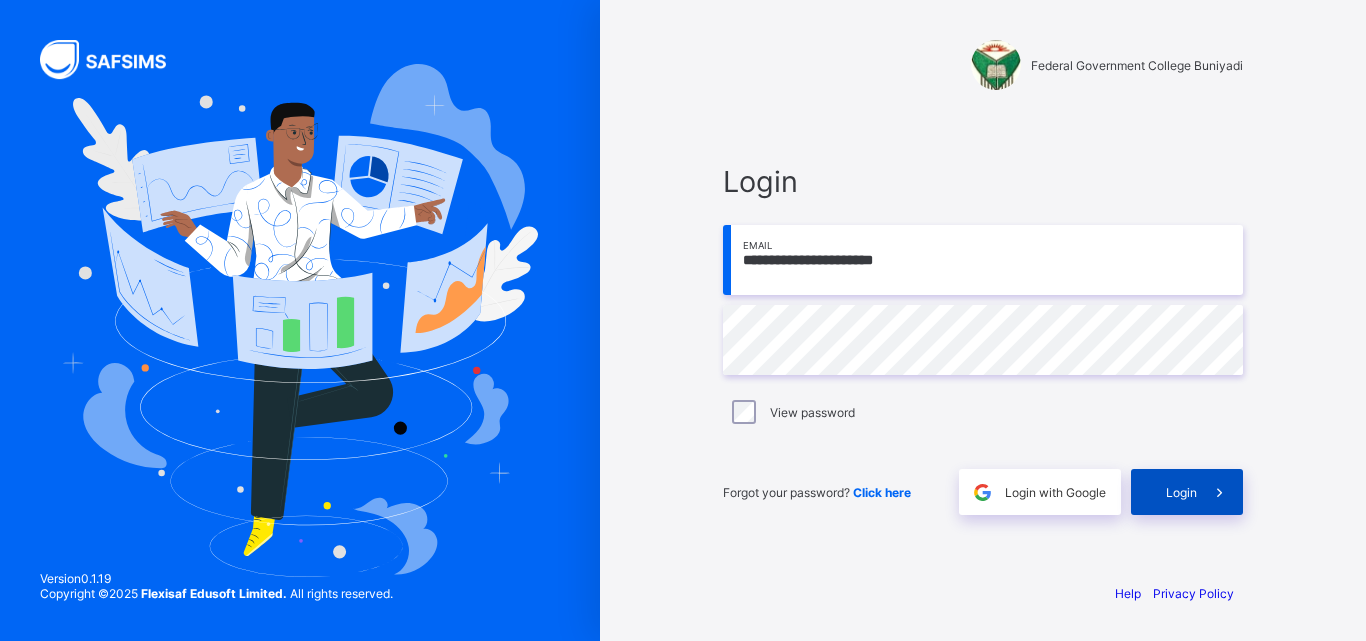 click on "Login" at bounding box center [1181, 492] 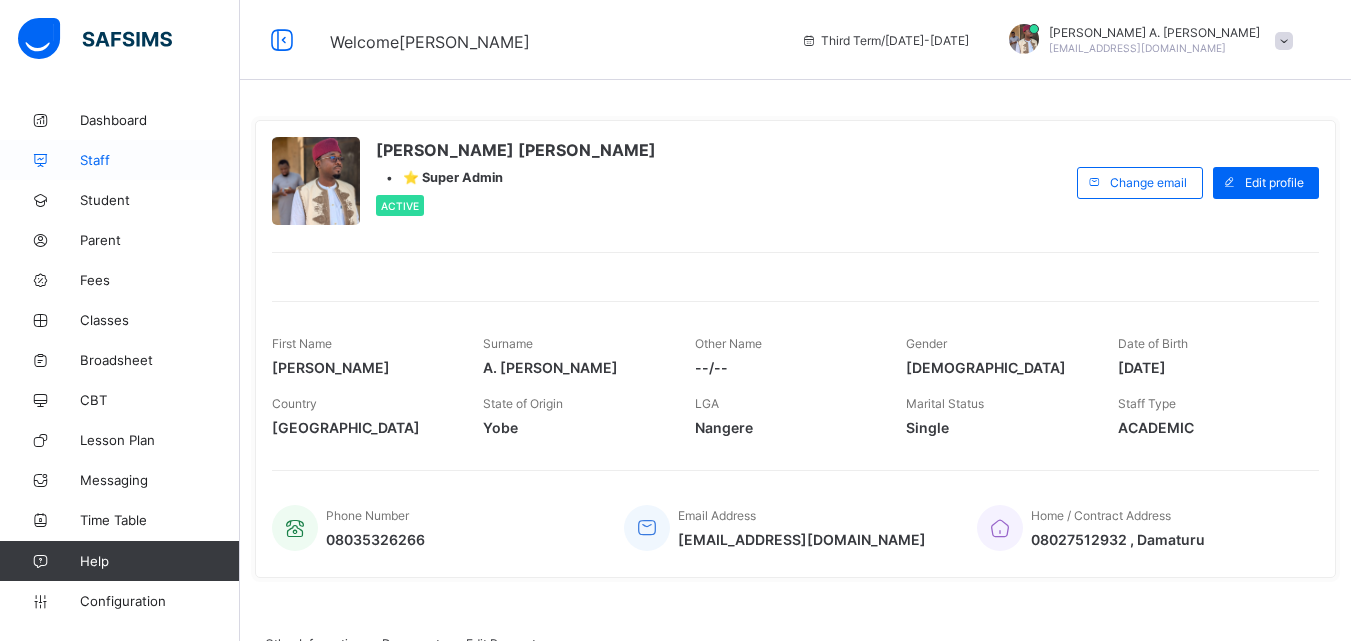 click on "Staff" at bounding box center [160, 160] 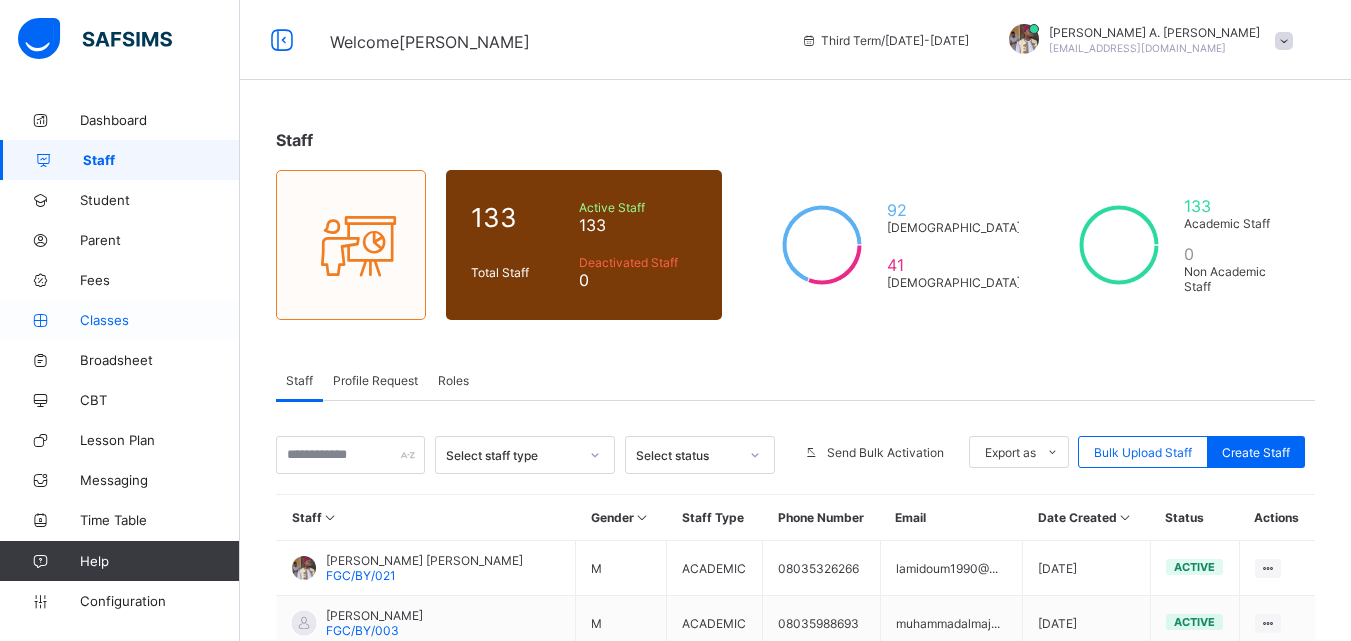 click on "Classes" at bounding box center [160, 320] 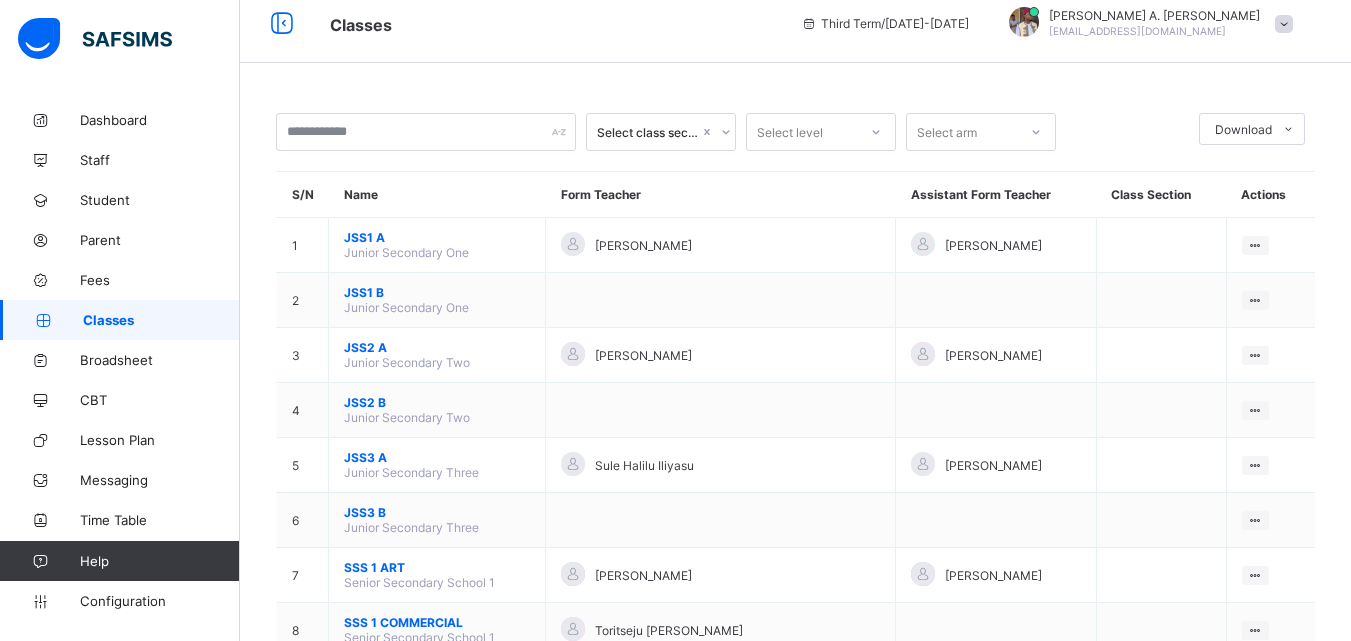 scroll, scrollTop: 80, scrollLeft: 0, axis: vertical 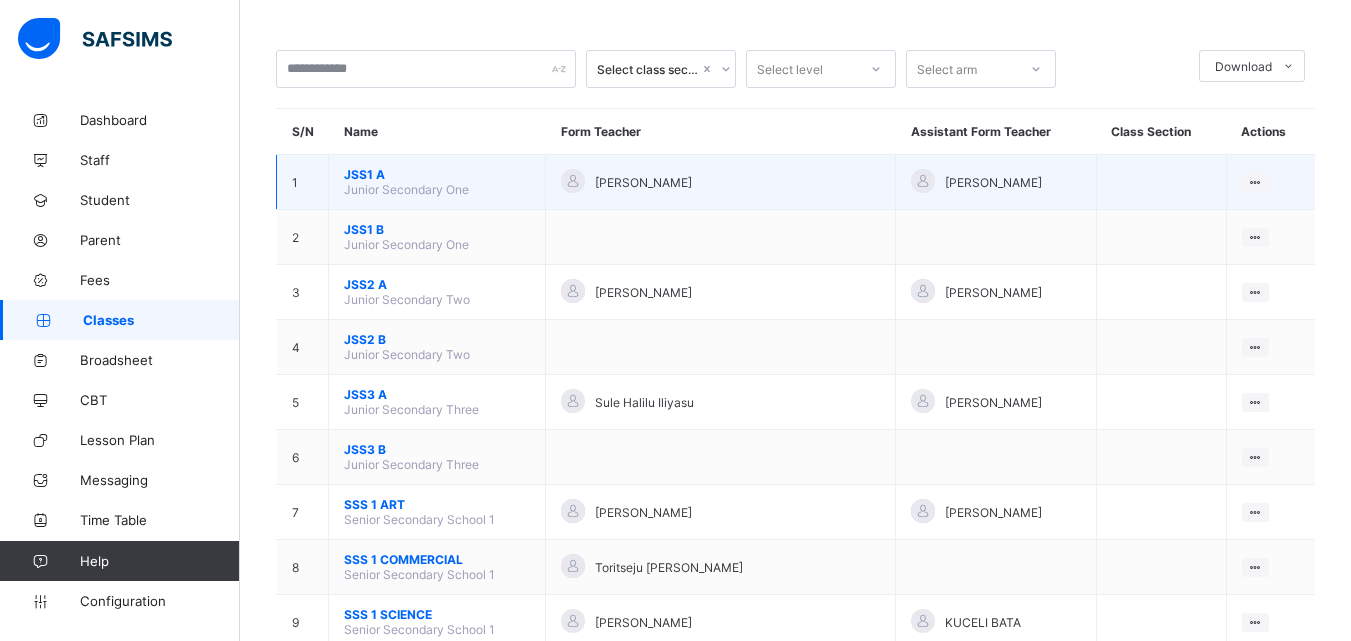 click on "JSS1   A" at bounding box center (437, 174) 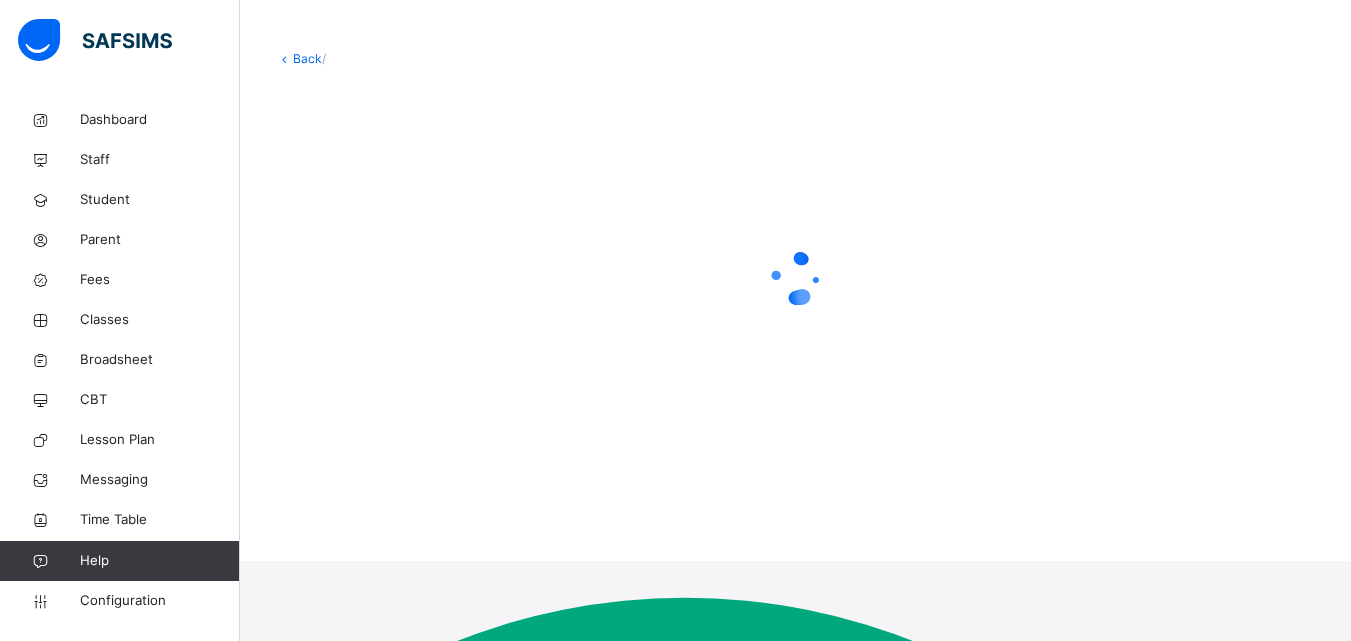 scroll, scrollTop: 0, scrollLeft: 0, axis: both 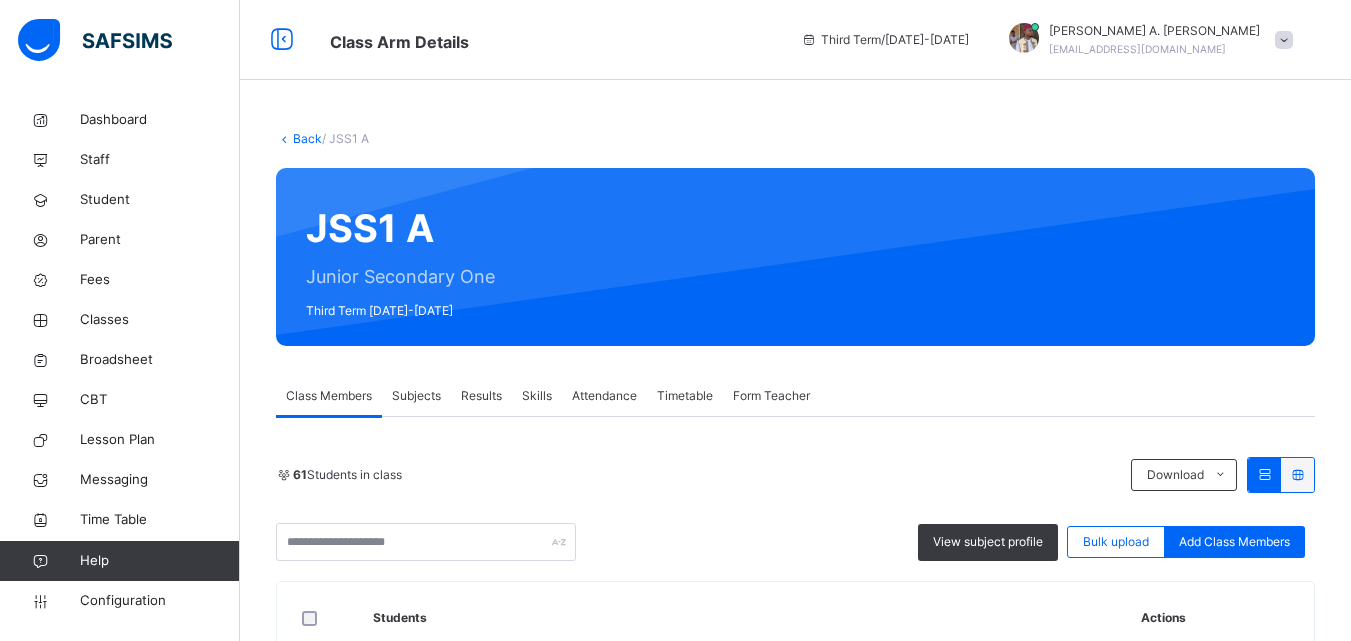 click on "Subjects" at bounding box center [416, 396] 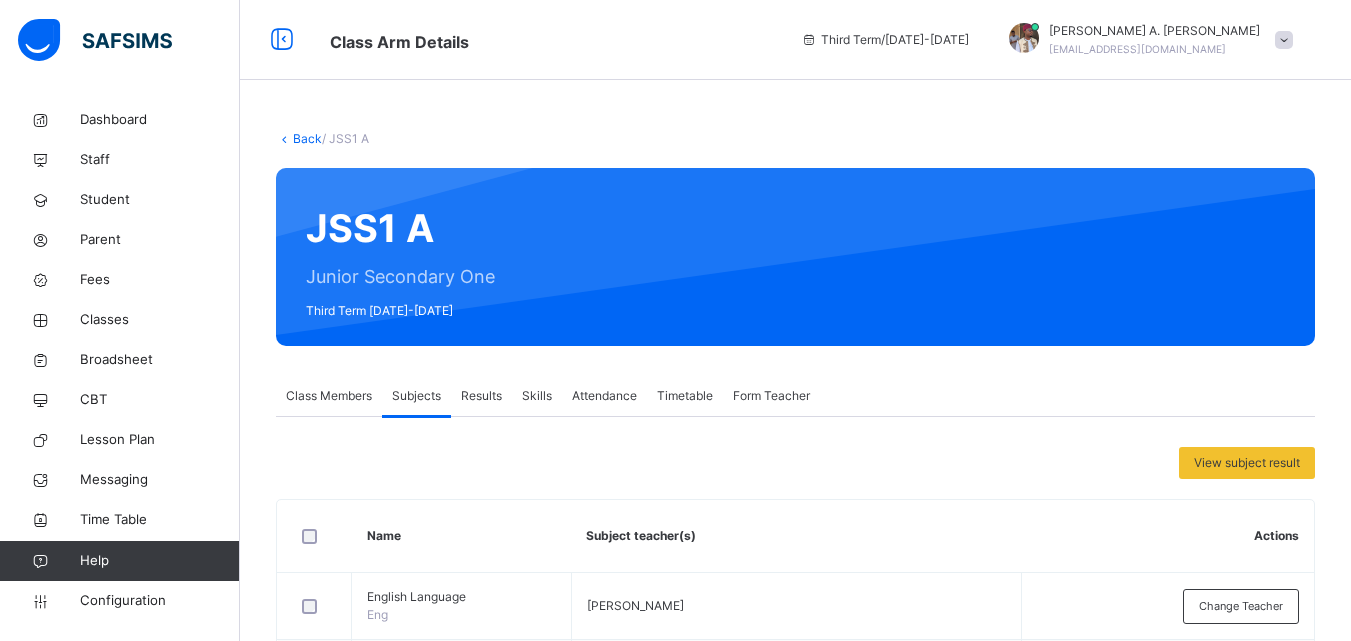 click on "View subject result Name Subject teacher(s) Actions English Language   Eng   ALHERI PASCAL  Change Teacher Pre-Vocational Studies   PVS   --/-- Assign Teacher Basic Science & Technology   BST   Deborah Sule Garba Change Teacher Religious & National Values   RNV   --/-- Assign Teacher Mathematics   Maths   MOHAMMED IBRAHIM KABIR, Umar Salisu , Admin Admin , FEDERAL GOVERNMENT COLLEGE BUNI YADI Change Teacher Arabic   Arabic   Ahmad Hamma Muhammad, Admin Admin , FEDERAL GOVERNMENT COLLEGE BUNI YADI Change Teacher Basic Science   B. Sci   Cynthia Obi , Salamatu Ali , Admin Admin , Miracle Atang , FEDERAL GOVERNMENT COLLEGE BUNI YADI Change Teacher Literature in English    Lit Eng   --/-- Assign Teacher Business Studies   B. Stud   ELISHA KWAFA , SUPER USER , DORCAS LALE EKIYE, Admin Admin , FEDERAL GOVERNMENT COLLEGE BUNI YADI Change Teacher Civic Education   Civic    RUTH GALADIMA , Admin Admin , FEDERAL GOVERNMENT COLLEGE BUNI YADI, Peace Modibbo  Change Teacher Creative Culture   CCul   YAHAYA ALHAMDU  French" at bounding box center [795, 1325] 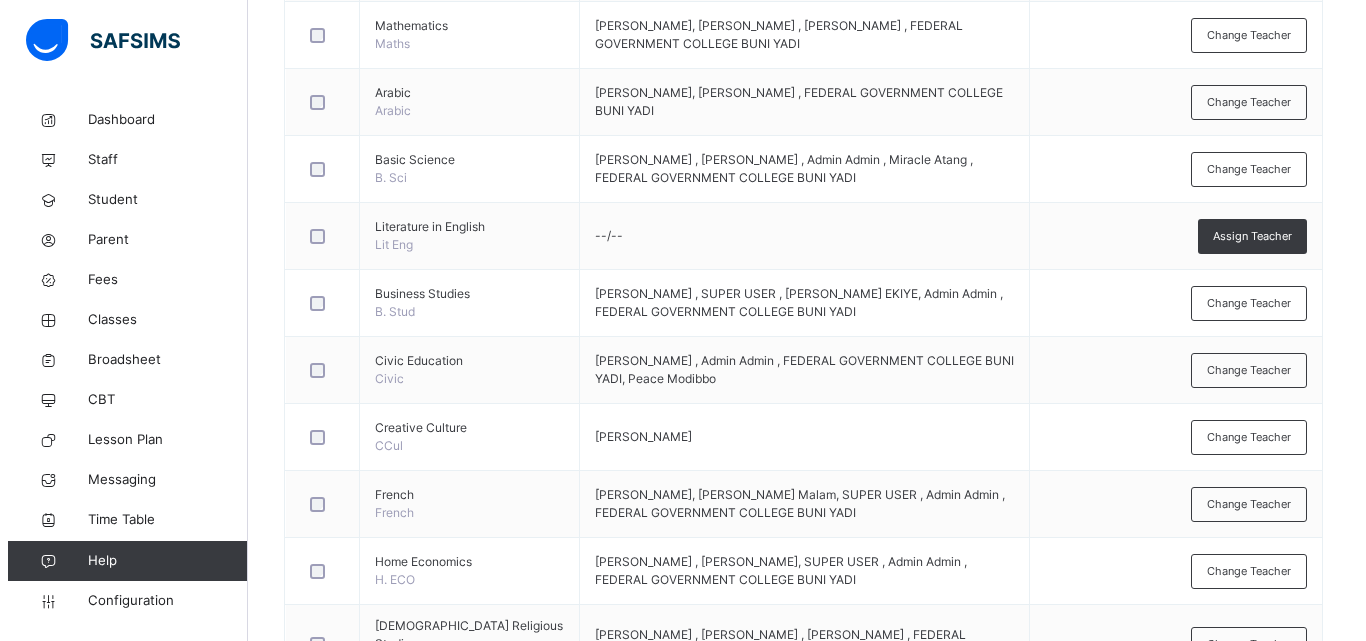 scroll, scrollTop: 840, scrollLeft: 0, axis: vertical 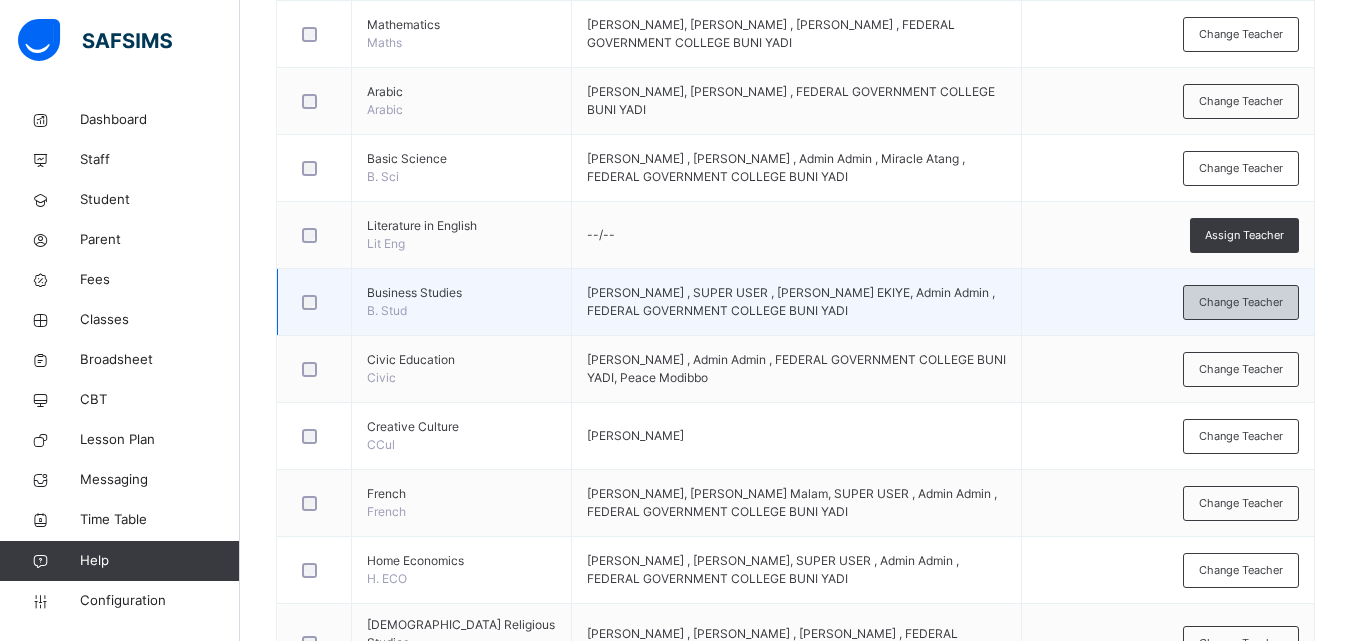 click on "Change Teacher" at bounding box center [1241, 302] 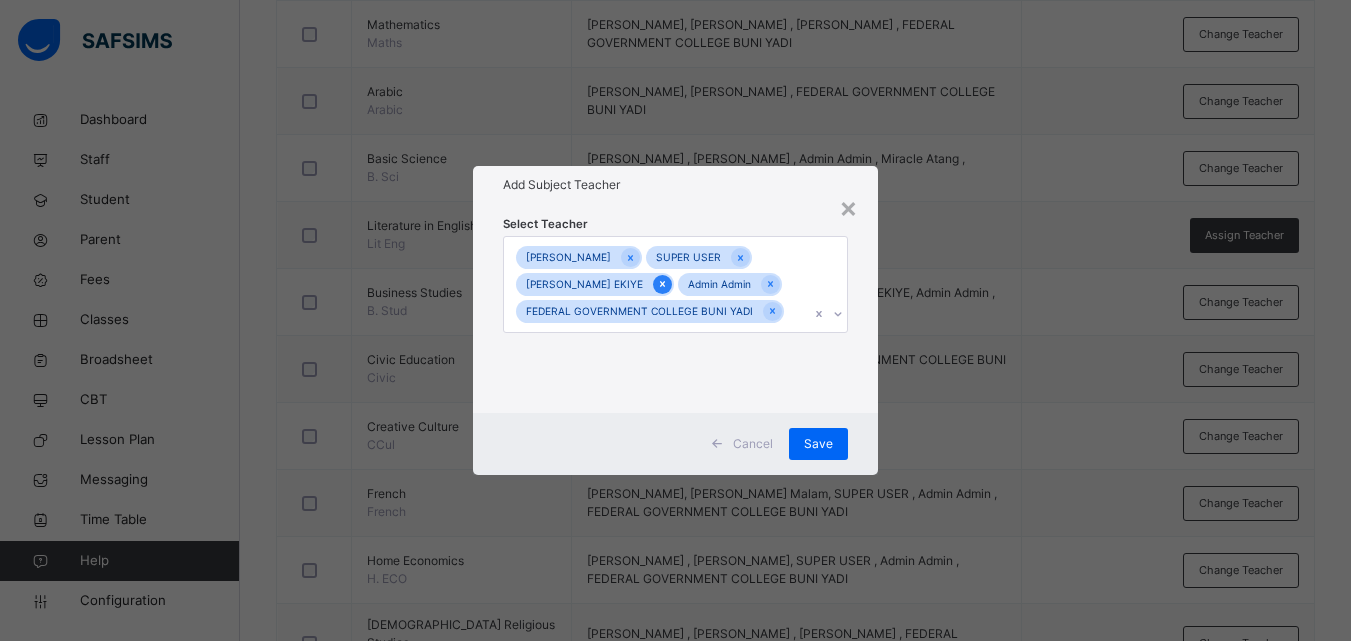 click 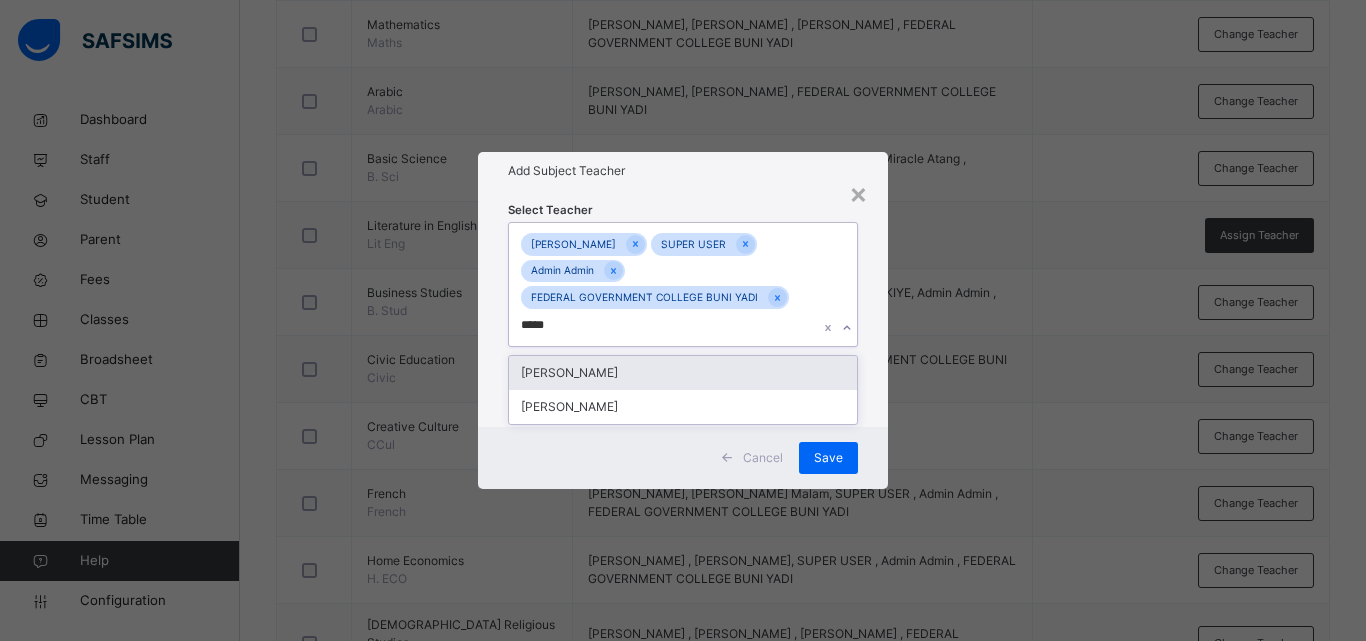 scroll, scrollTop: 0, scrollLeft: 0, axis: both 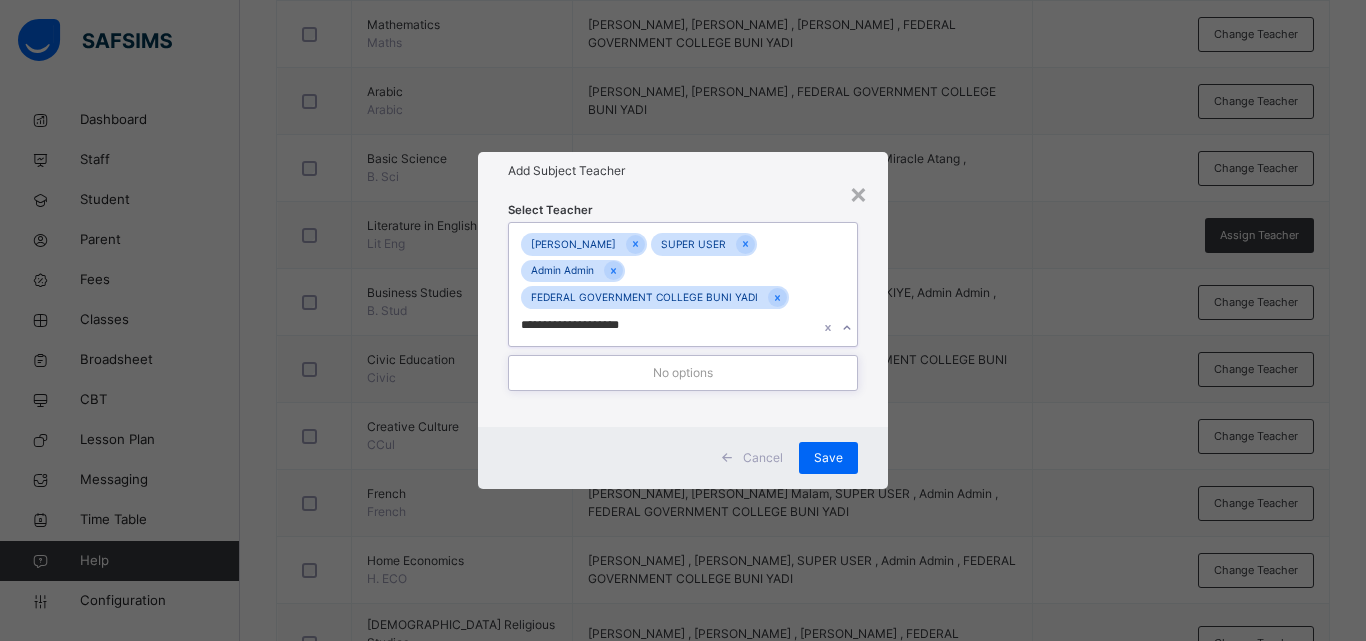 type on "**********" 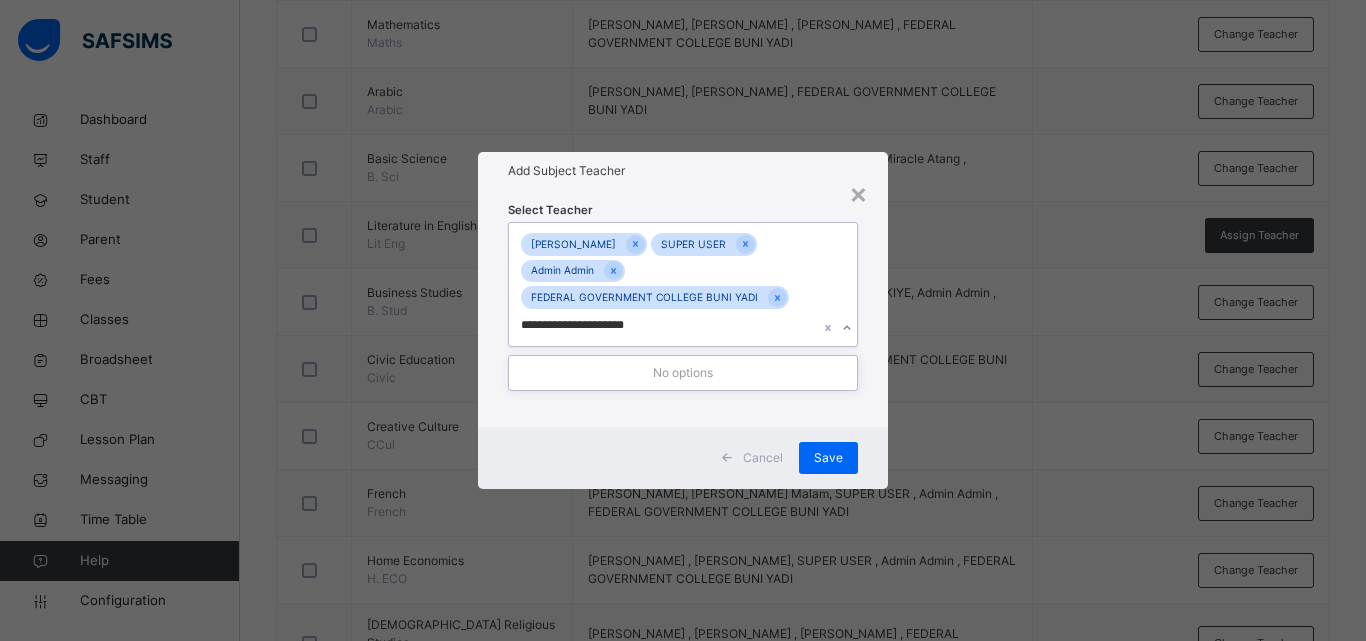 click on "**********" at bounding box center (664, 284) 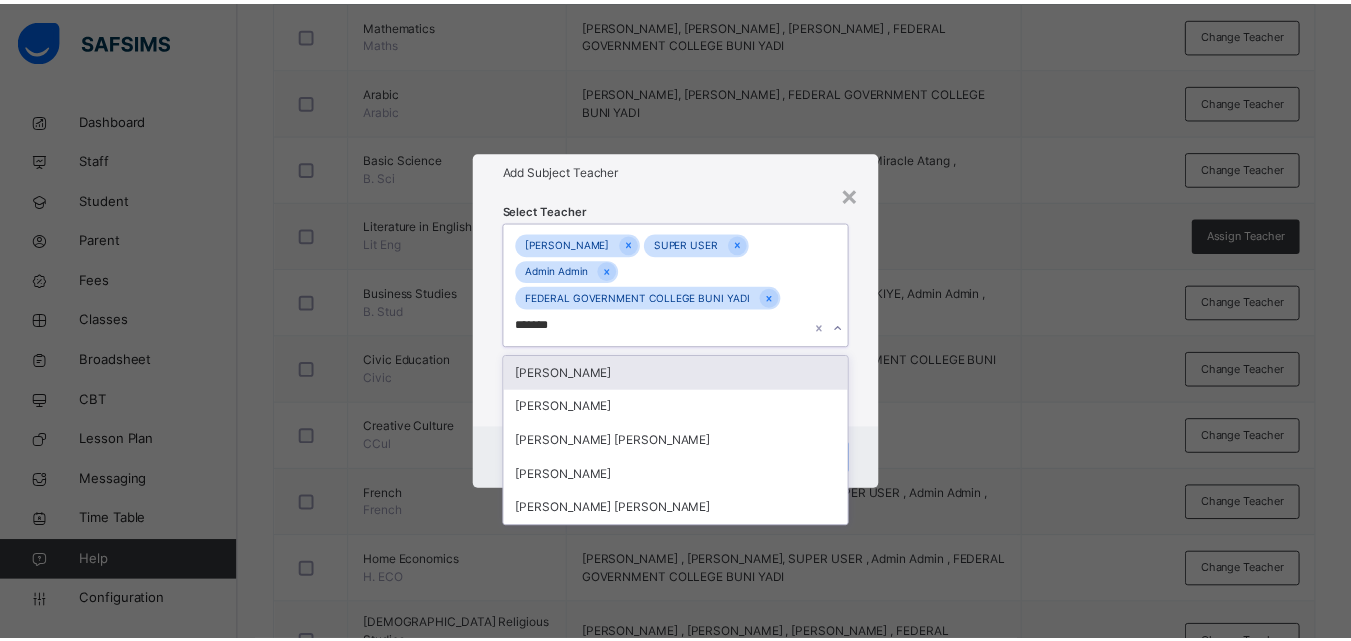 scroll, scrollTop: 0, scrollLeft: 0, axis: both 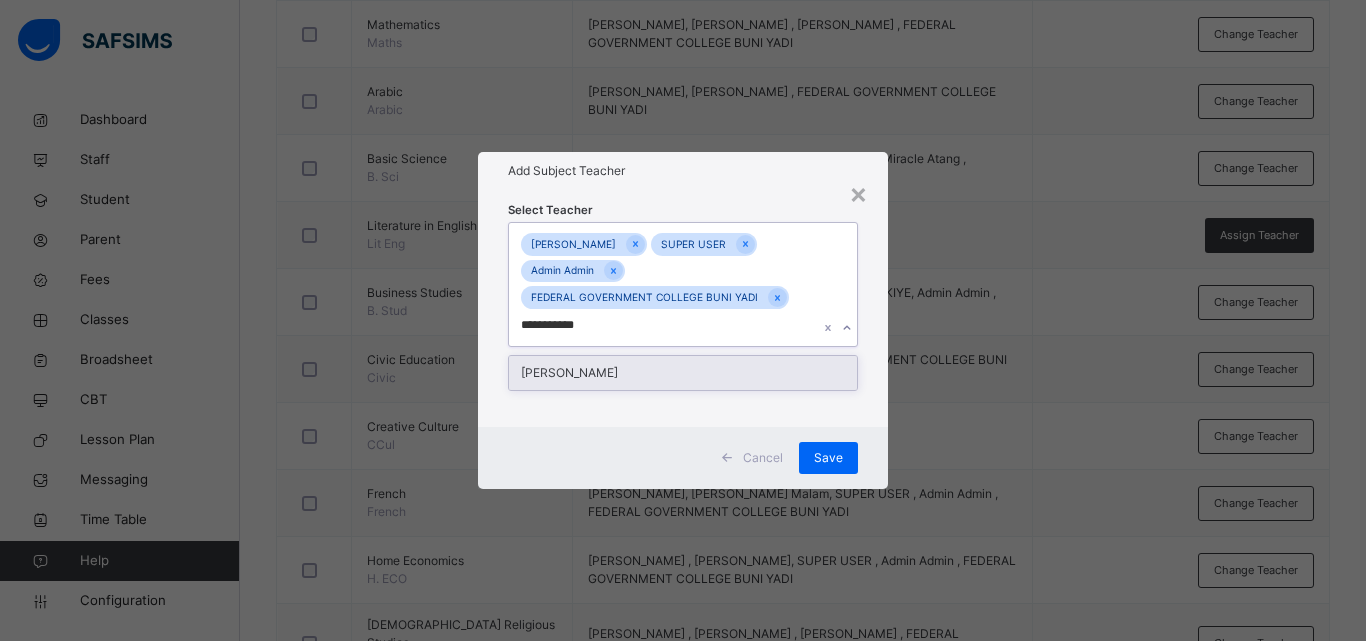 type on "**********" 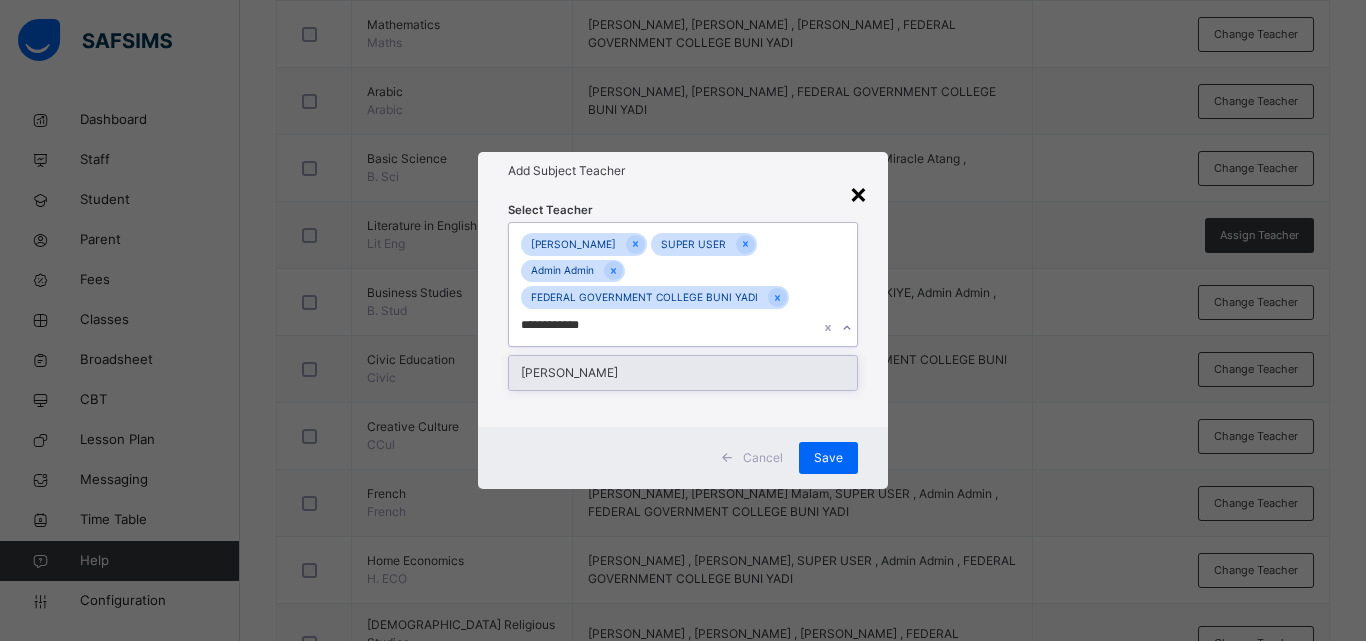 click on "×" at bounding box center (858, 193) 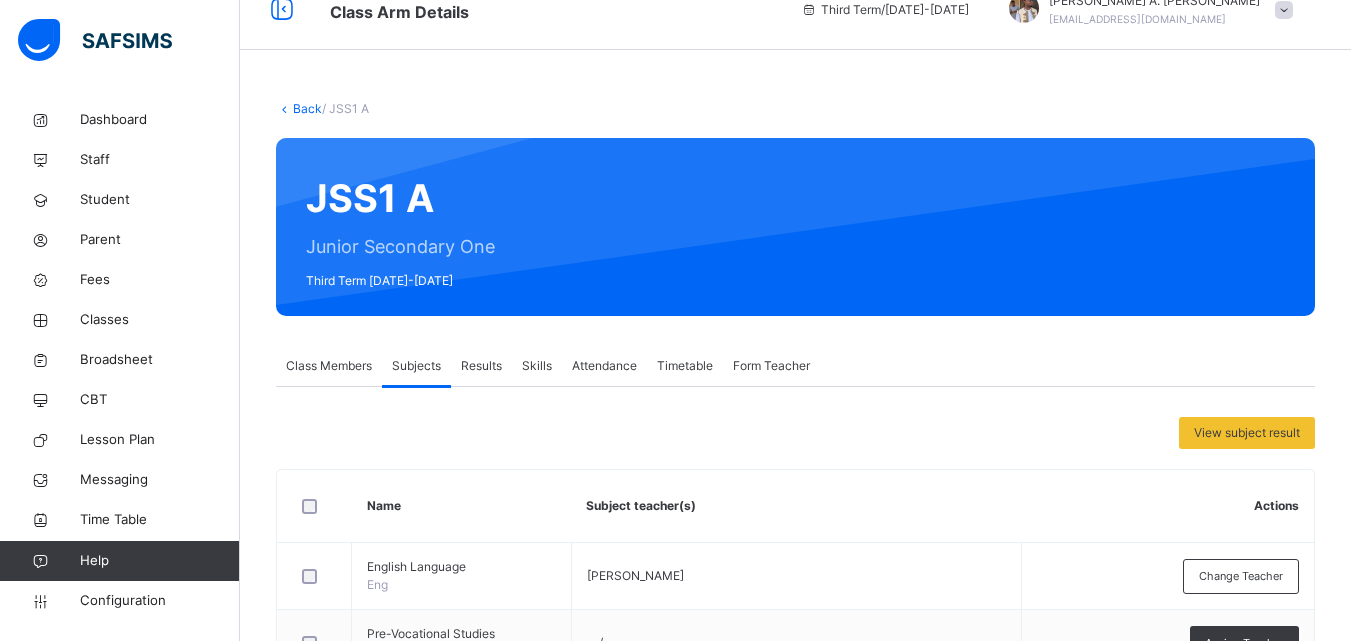 scroll, scrollTop: 0, scrollLeft: 0, axis: both 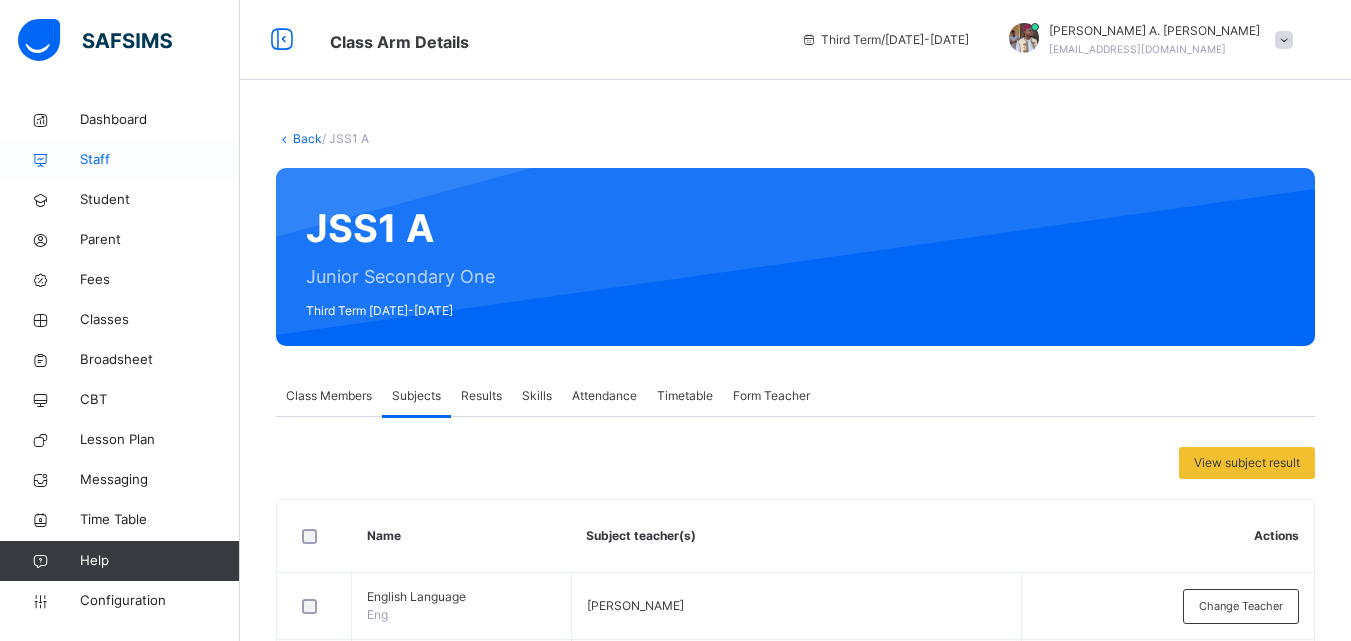 click on "Staff" at bounding box center (160, 160) 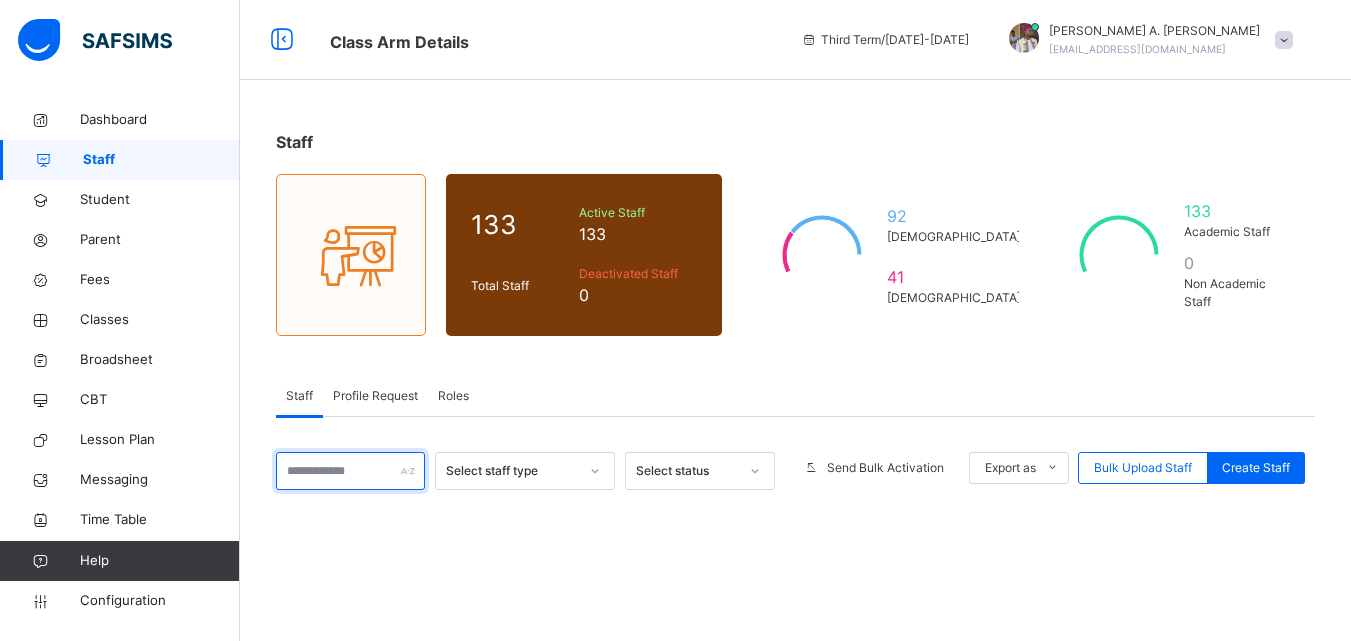 click at bounding box center [350, 471] 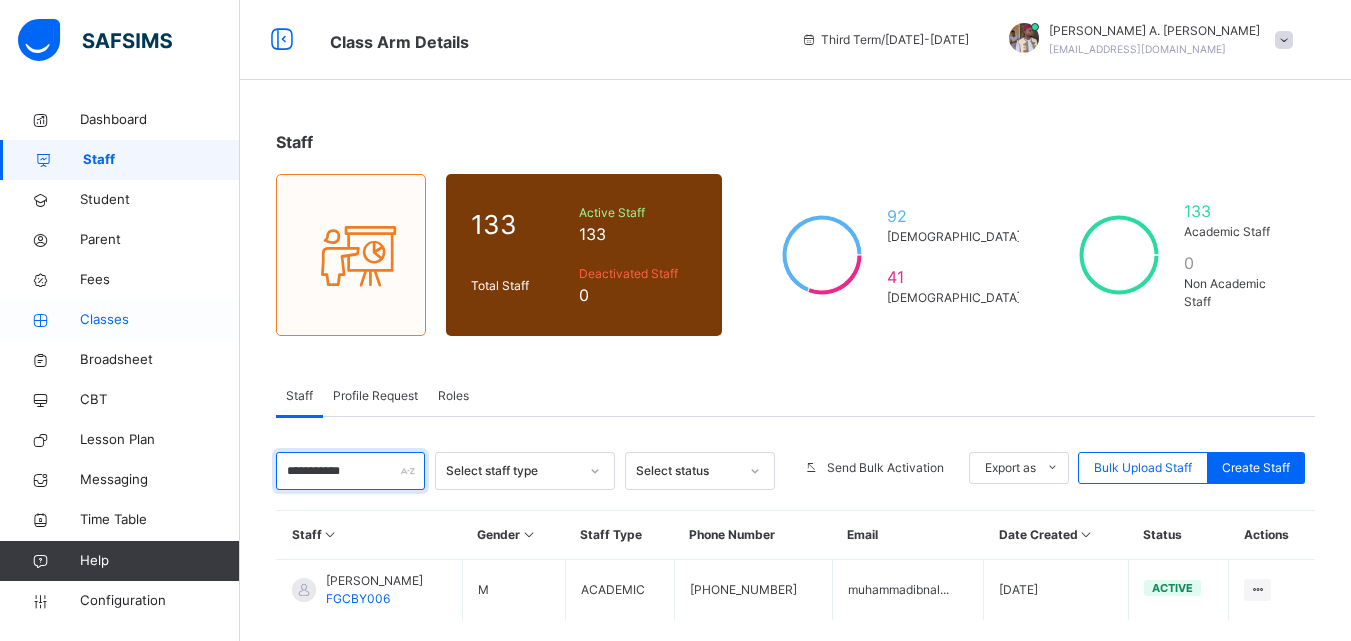 type on "**********" 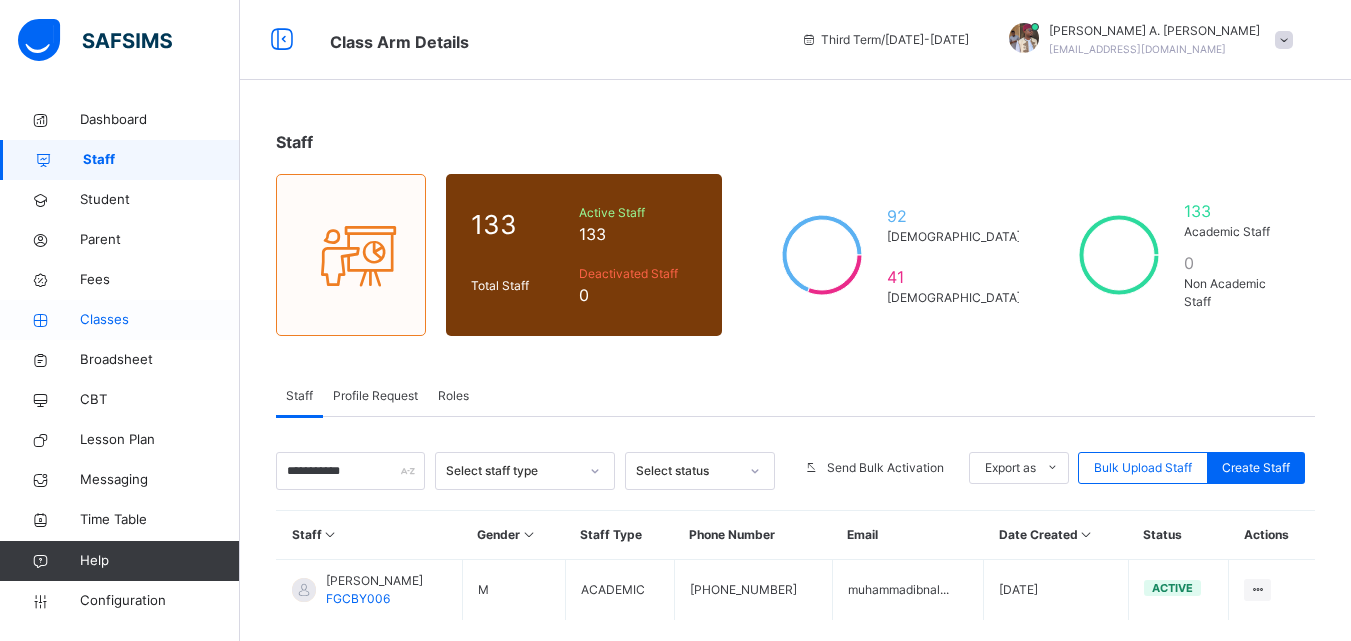 click on "Classes" at bounding box center [160, 320] 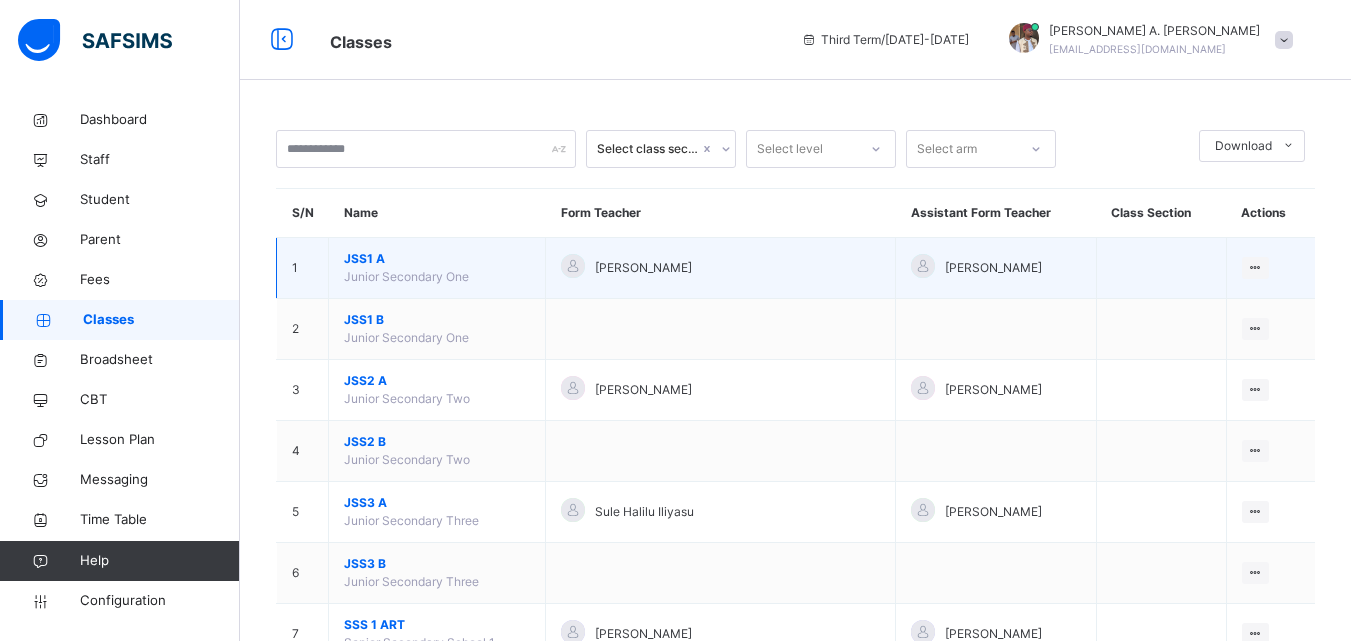 click on "JSS1   A" at bounding box center (437, 259) 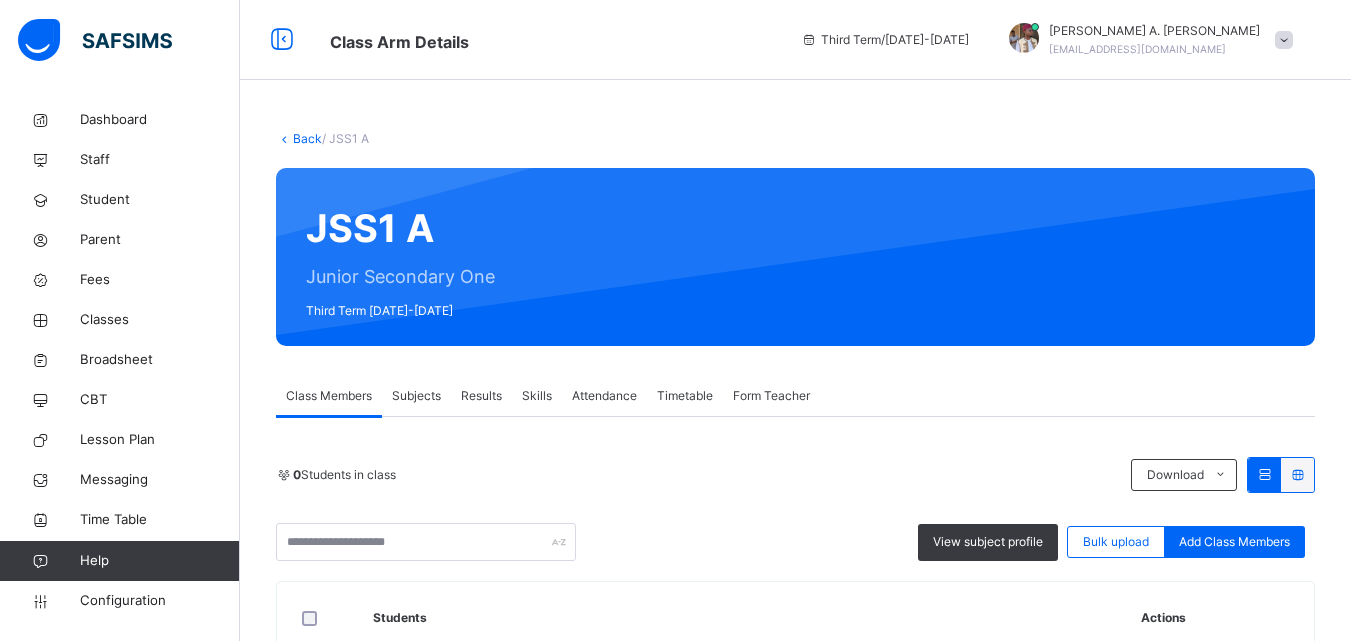 click on "Subjects" at bounding box center [416, 396] 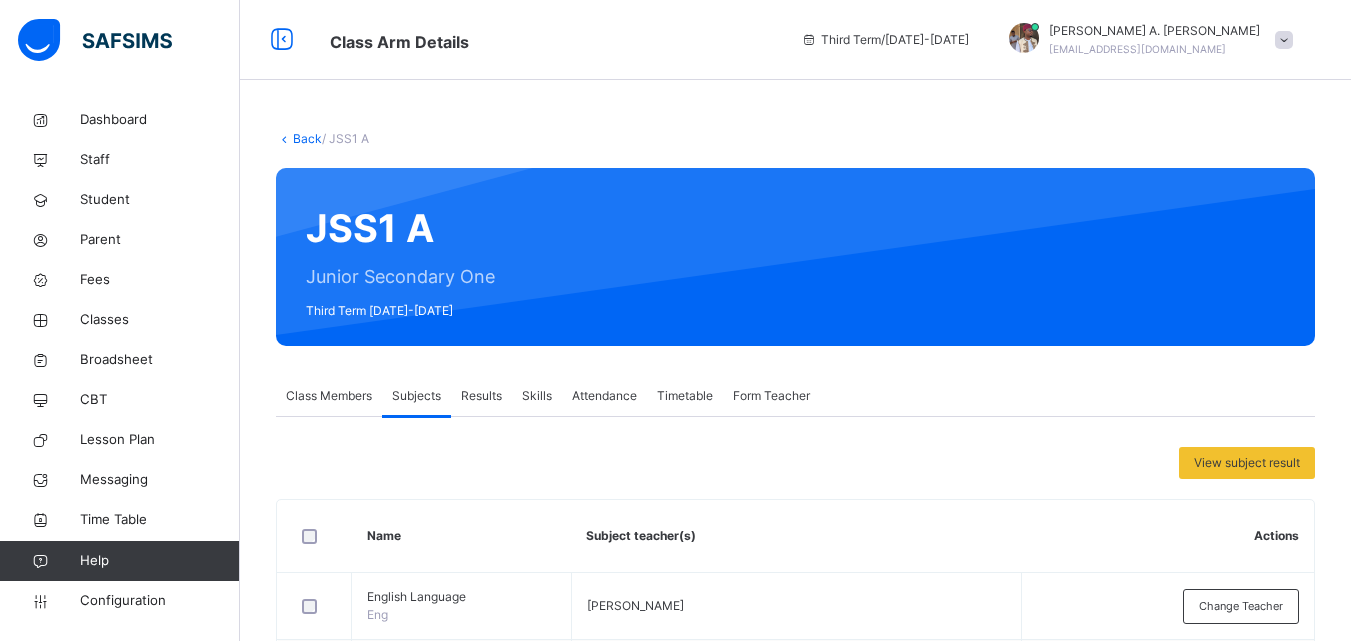 click on "View subject result Name Subject teacher(s) Actions English Language   Eng   ALHERI PASCAL  Change Teacher Pre-Vocational Studies   PVS   --/-- Assign Teacher Basic Science & Technology   BST   Deborah Sule Garba Change Teacher Religious & National Values   RNV   --/-- Assign Teacher Mathematics   Maths   MOHAMMED IBRAHIM KABIR, Umar Salisu , Admin Admin , FEDERAL GOVERNMENT COLLEGE BUNI YADI Change Teacher Arabic   Arabic   Ahmad Hamma Muhammad, Admin Admin , FEDERAL GOVERNMENT COLLEGE BUNI YADI Change Teacher Basic Science   B. Sci   Cynthia Obi , Salamatu Ali , Admin Admin , Miracle Atang , FEDERAL GOVERNMENT COLLEGE BUNI YADI Change Teacher Literature in English    Lit Eng   --/-- Assign Teacher Business Studies   B. Stud   ELISHA KWAFA , SUPER USER , DORCAS LALE EKIYE, Admin Admin , FEDERAL GOVERNMENT COLLEGE BUNI YADI Change Teacher Civic Education   Civic    RUTH GALADIMA , Admin Admin , FEDERAL GOVERNMENT COLLEGE BUNI YADI, Peace Modibbo  Change Teacher Creative Culture   CCul   YAHAYA ALHAMDU  French" at bounding box center (795, 1325) 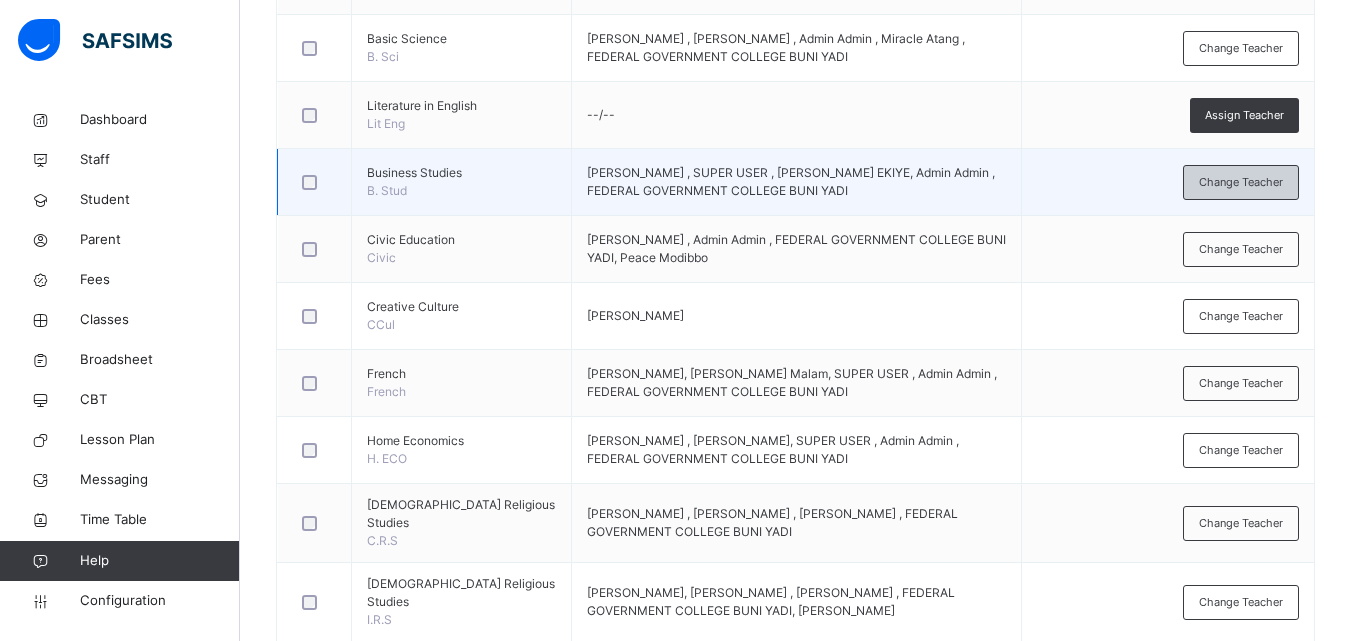 click on "Change Teacher" at bounding box center (1241, 182) 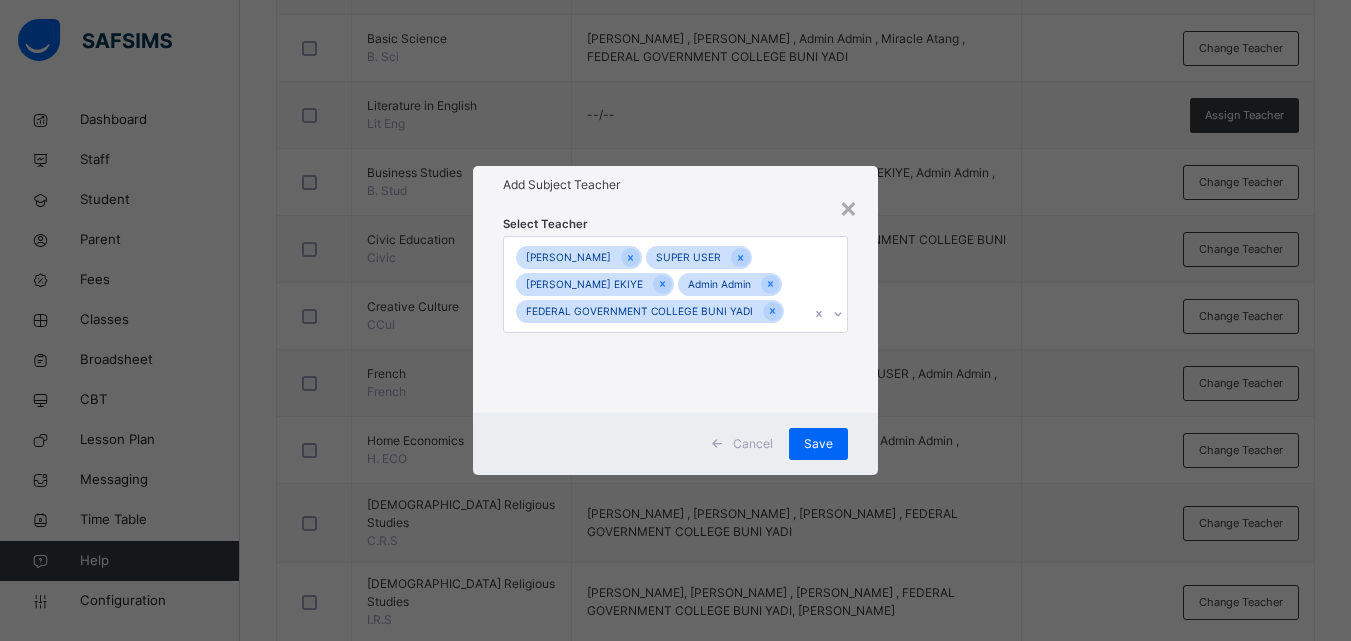 click at bounding box center (789, 312) 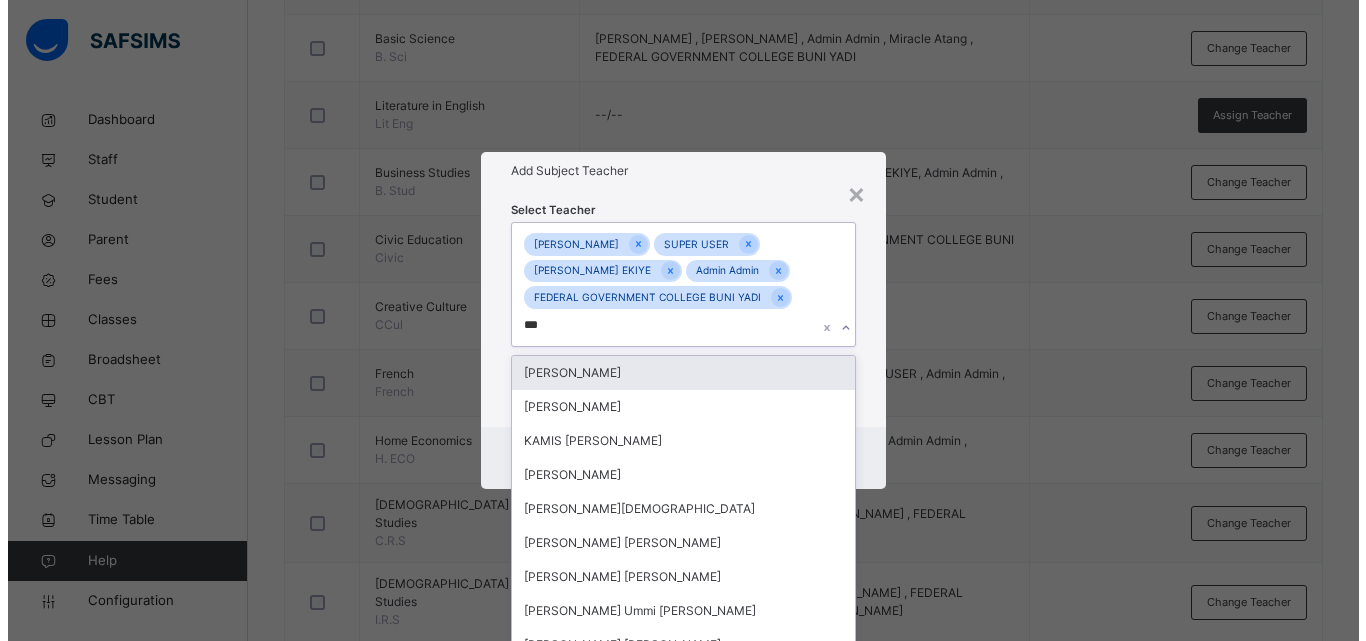 scroll, scrollTop: 7, scrollLeft: 0, axis: vertical 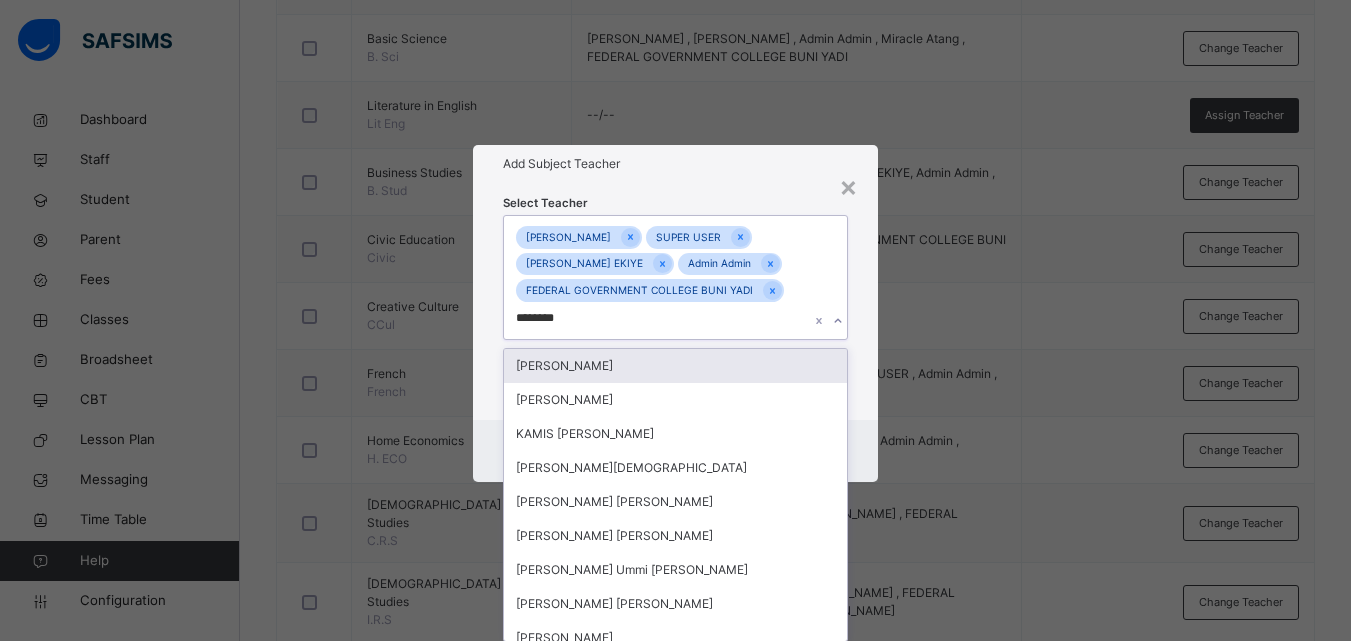 type on "********" 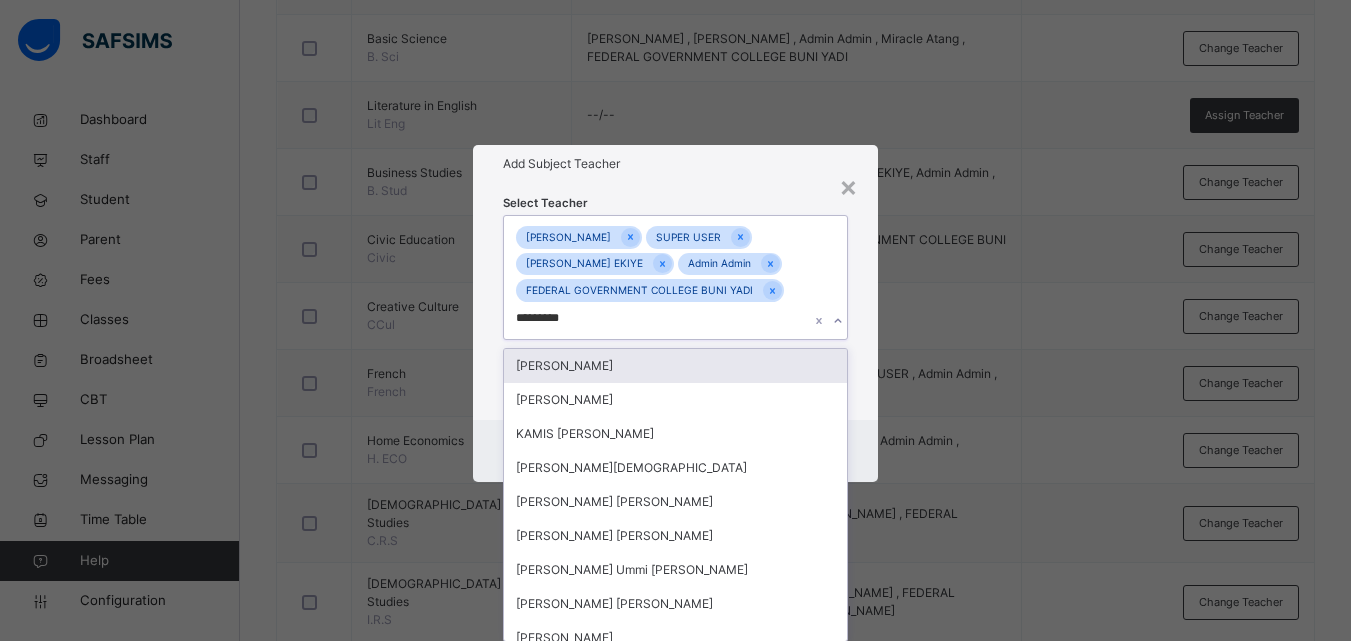 click on "[PERSON_NAME]" at bounding box center [675, 366] 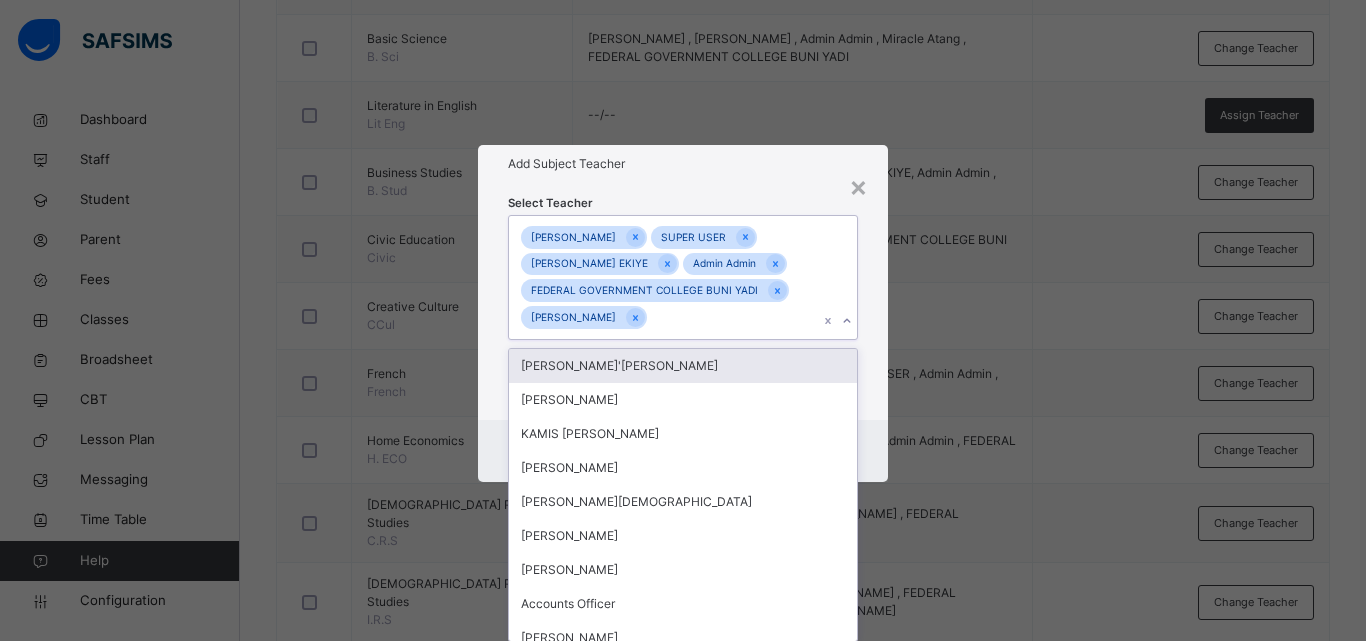 scroll, scrollTop: 6, scrollLeft: 0, axis: vertical 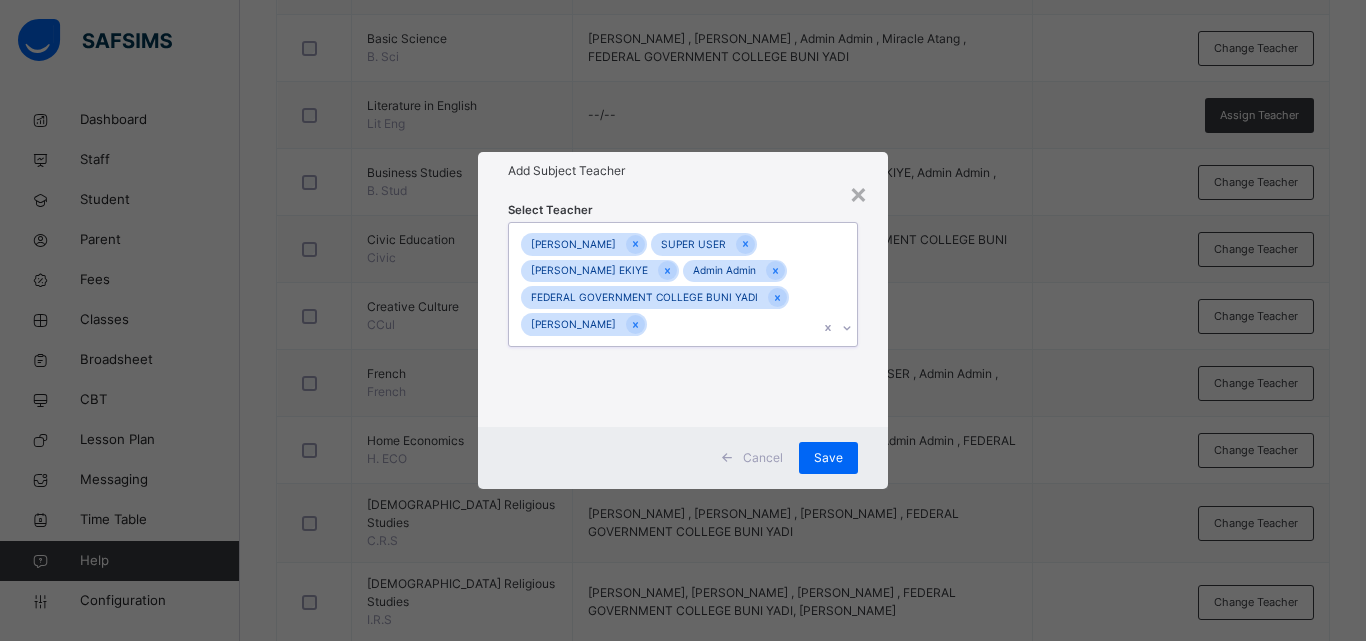 click on "ELISHA KWAFA  SUPER USER  DORCAS LALE EKIYE Admin Admin  FEDERAL GOVERNMENT COLLEGE BUNI YADI Mohammed  Ali  Abubakar" at bounding box center [664, 284] 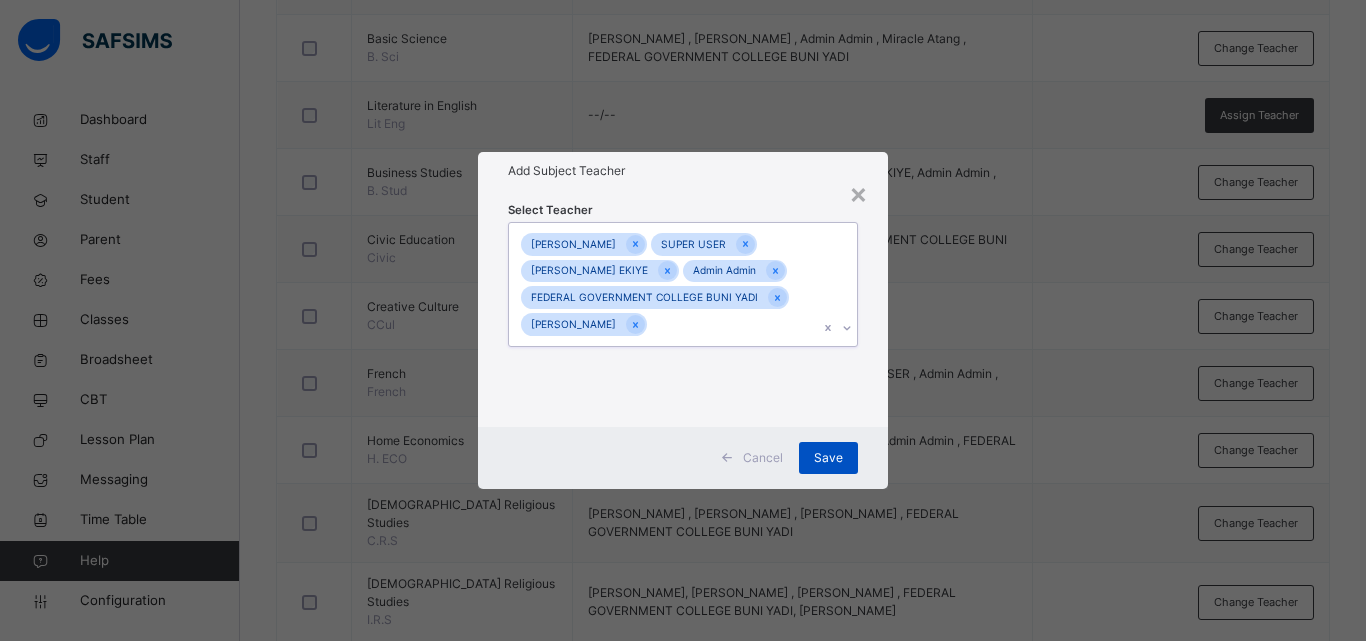 click on "Save" at bounding box center [828, 458] 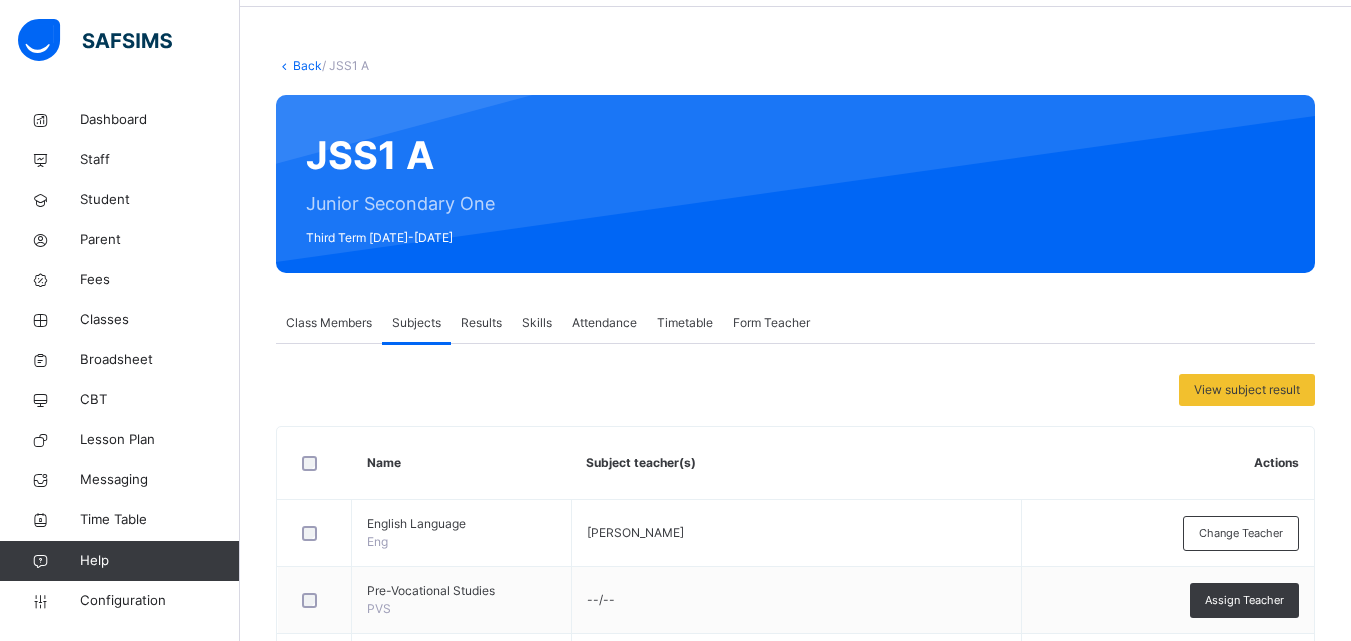scroll, scrollTop: 0, scrollLeft: 0, axis: both 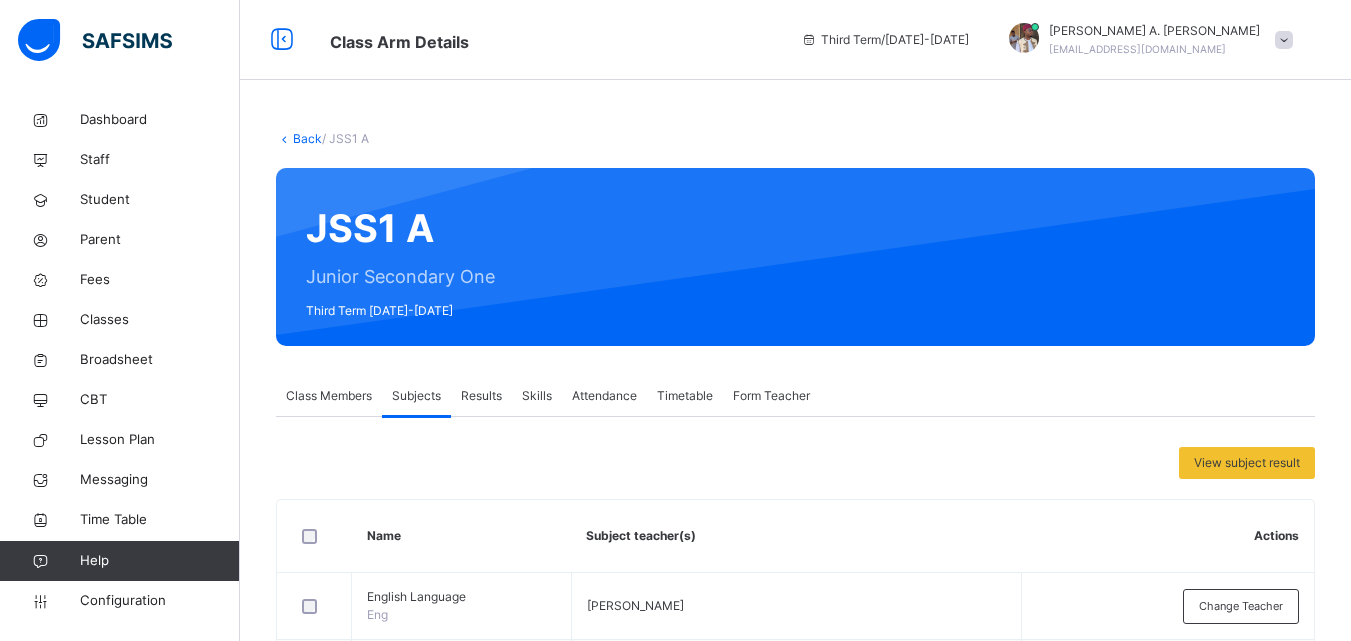 click on "View subject result Name Subject teacher(s) Actions English Language   Eng   ALHERI PASCAL  Change Teacher Pre-Vocational Studies   PVS   --/-- Assign Teacher Basic Science & Technology   BST   Deborah Sule Garba Change Teacher Religious & National Values   RNV   --/-- Assign Teacher Mathematics   Maths   MOHAMMED IBRAHIM KABIR, Umar Salisu , Admin Admin , FEDERAL GOVERNMENT COLLEGE BUNI YADI Change Teacher Arabic   Arabic   Ahmad Hamma Muhammad, Admin Admin , FEDERAL GOVERNMENT COLLEGE BUNI YADI Change Teacher Basic Science   B. Sci   Cynthia Obi , Salamatu Ali , Admin Admin , Miracle Atang , FEDERAL GOVERNMENT COLLEGE BUNI YADI Change Teacher Literature in English    Lit Eng   --/-- Assign Teacher Business Studies   B. Stud   ELISHA KWAFA , SUPER USER , DORCAS LALE EKIYE, Admin Admin , FEDERAL GOVERNMENT COLLEGE BUNI YADI Change Teacher Civic Education   Civic    RUTH GALADIMA , Admin Admin , FEDERAL GOVERNMENT COLLEGE BUNI YADI, Peace Modibbo  Change Teacher Creative Culture   CCul   YAHAYA ALHAMDU  French" at bounding box center (795, 1325) 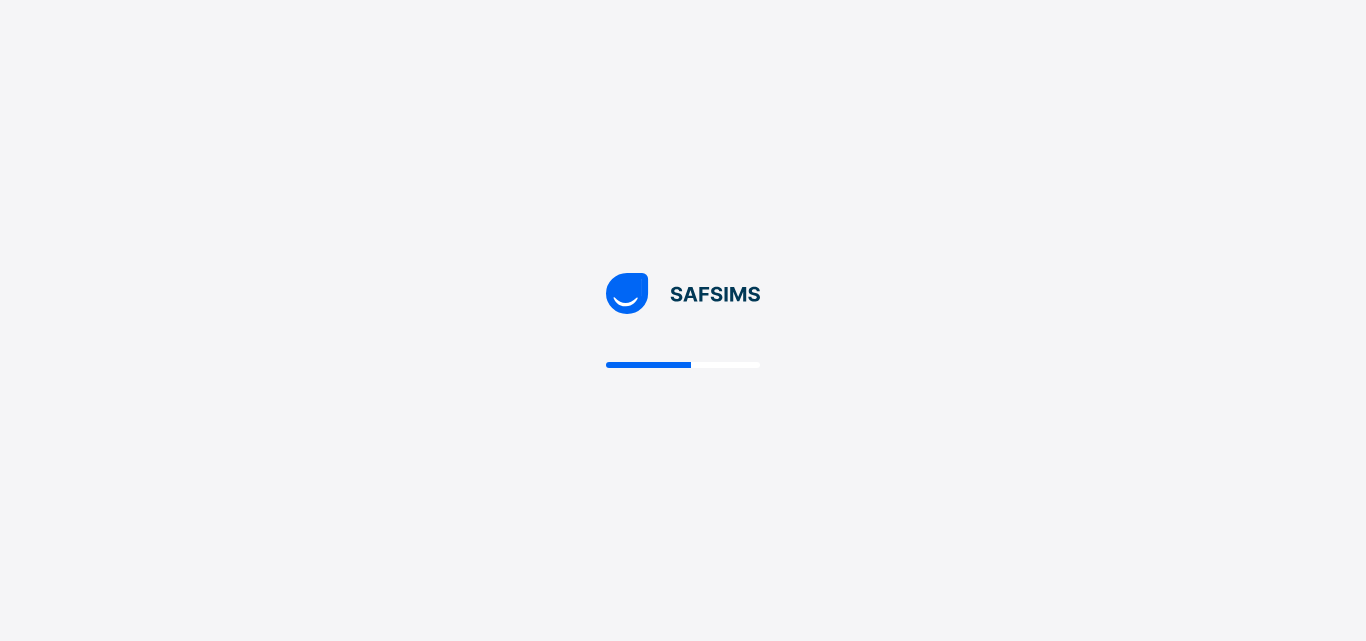 scroll, scrollTop: 0, scrollLeft: 0, axis: both 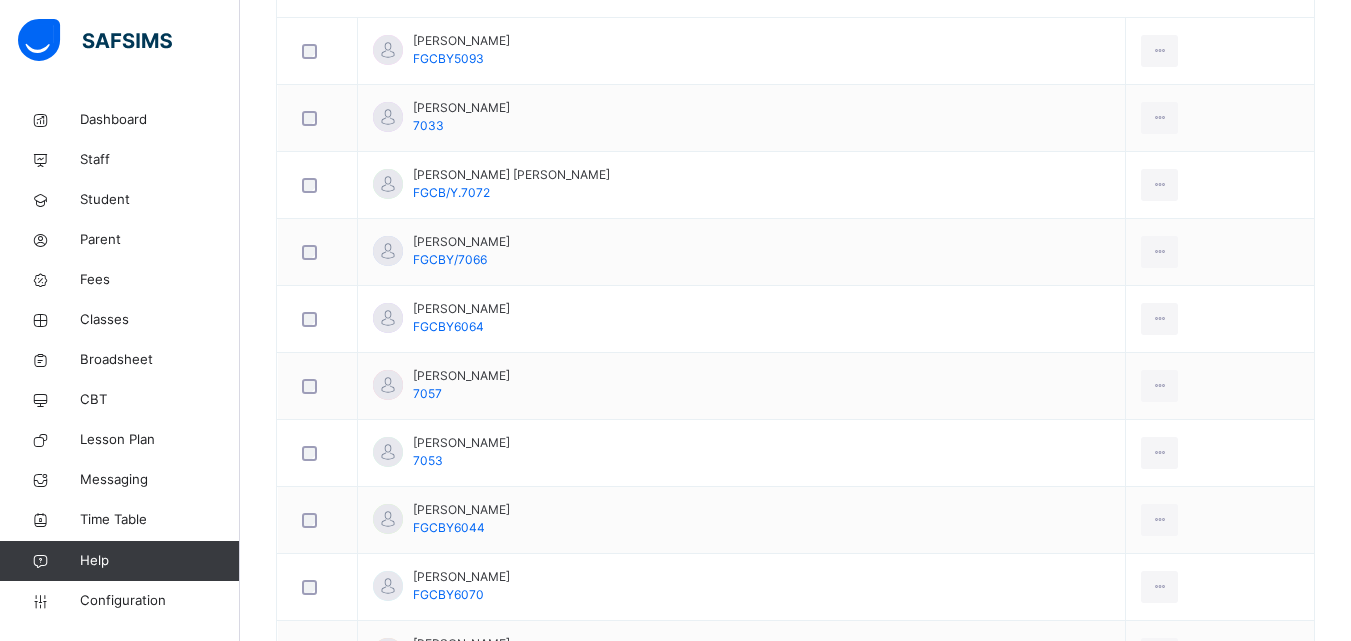 click on "Subjects" at bounding box center [416, -241] 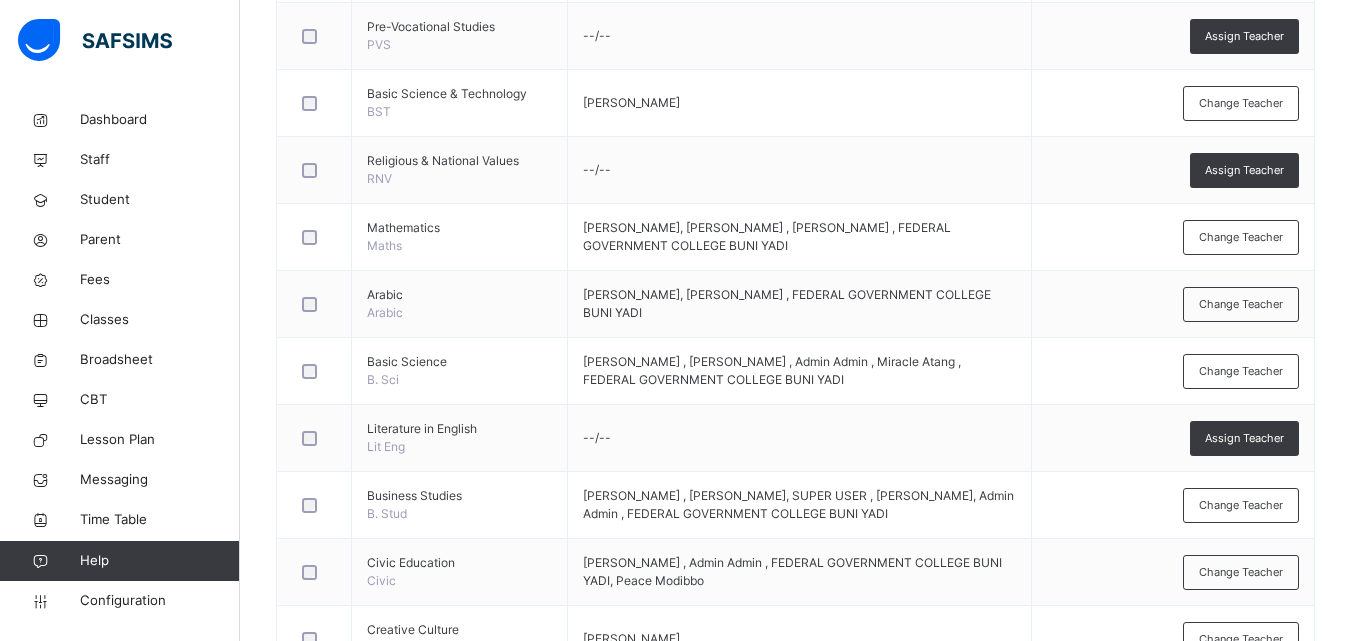scroll, scrollTop: 40, scrollLeft: 0, axis: vertical 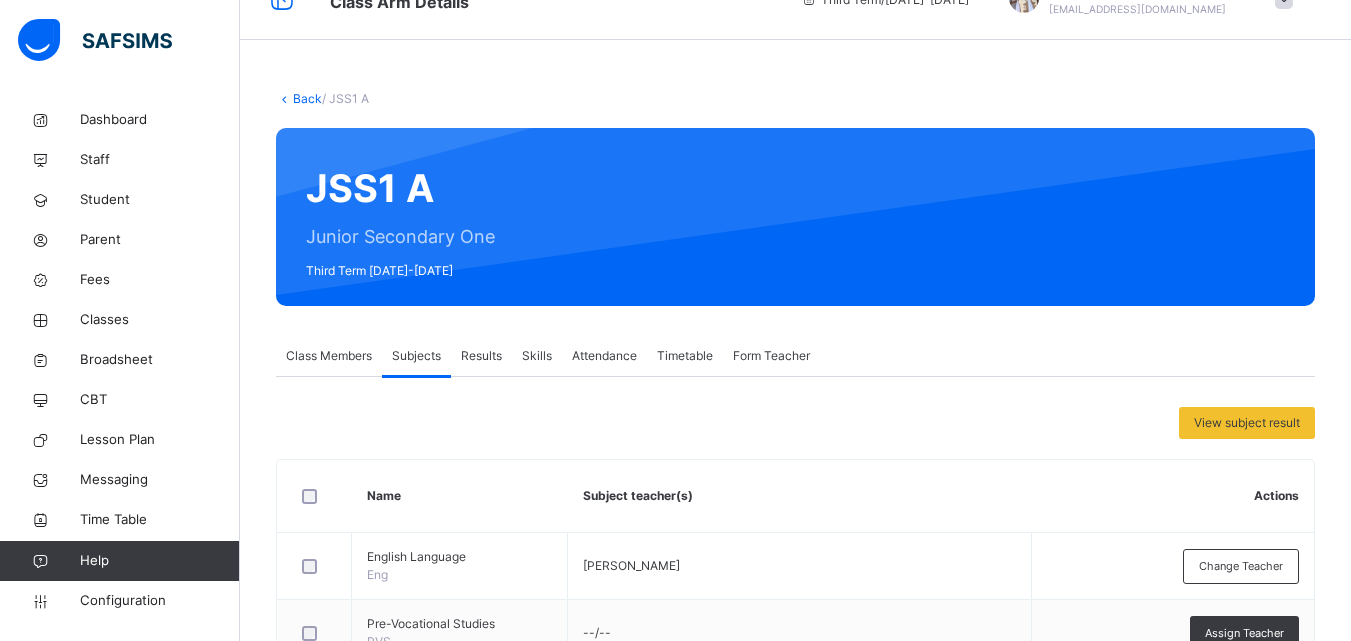 click on "View subject result Name Subject teacher(s) Actions English Language   Eng   ALHERI PASCAL  Change Teacher Pre-Vocational Studies   PVS   --/-- Assign Teacher Basic Science & Technology   BST   [PERSON_NAME] Change Teacher Religious & National Values   RNV   --/-- Assign Teacher Mathematics   [PERSON_NAME], [PERSON_NAME] , Admin Admin , FEDERAL GOVERNMENT COLLEGE BUNI YADI Change Teacher Arabic   Arabic   [PERSON_NAME], Admin Admin , FEDERAL GOVERNMENT COLLEGE BUNI YADI Change Teacher Basic Science   B. Sci   [PERSON_NAME] , [PERSON_NAME] , Admin Admin , Miracle Atang , [GEOGRAPHIC_DATA] BUNI YADI Change Teacher Literature in English    Lit Eng   --/-- Assign Teacher Business Studies   B. [PERSON_NAME] , [PERSON_NAME], SUPER USER , [PERSON_NAME], Admin Admin , FEDERAL GOVERNMENT COLLEGE BUNI YADI Change Teacher Civic Education   Civic    [PERSON_NAME] , Admin Admin , FEDERAL GOVERNMENT COLLEGE BUNI YADI, Peace Modibbo  Change Teacher Creative Culture   CCul" at bounding box center [795, 1300] 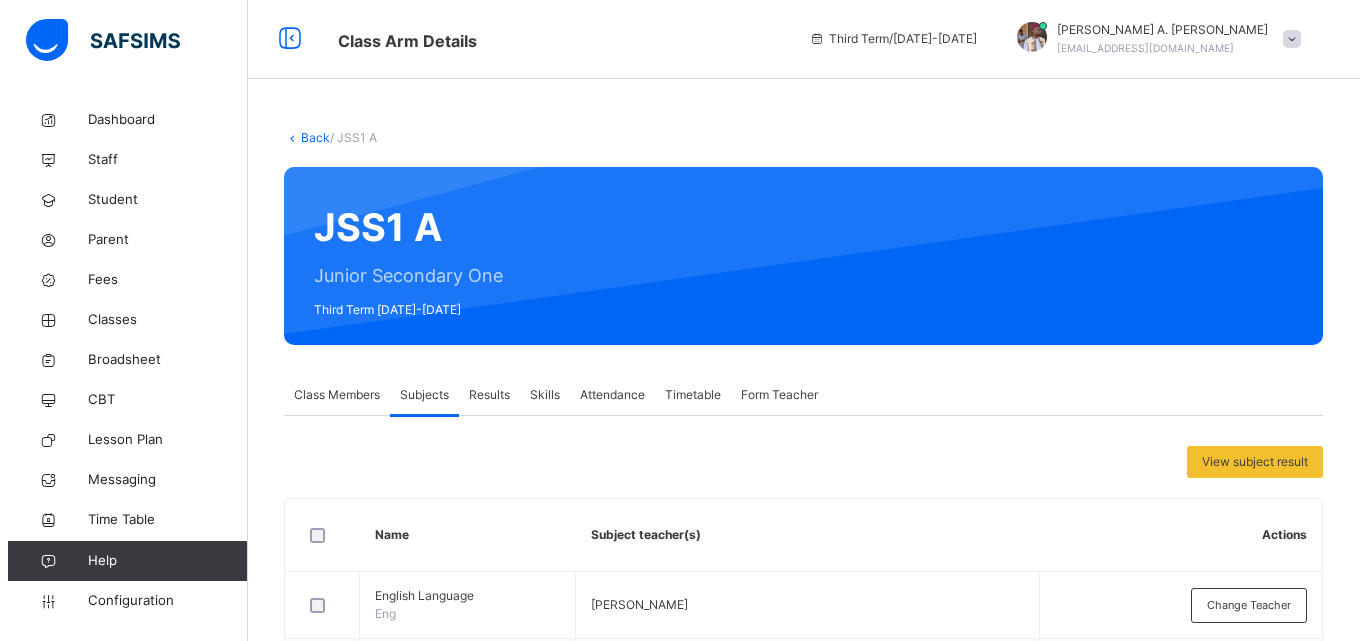 scroll, scrollTop: 0, scrollLeft: 0, axis: both 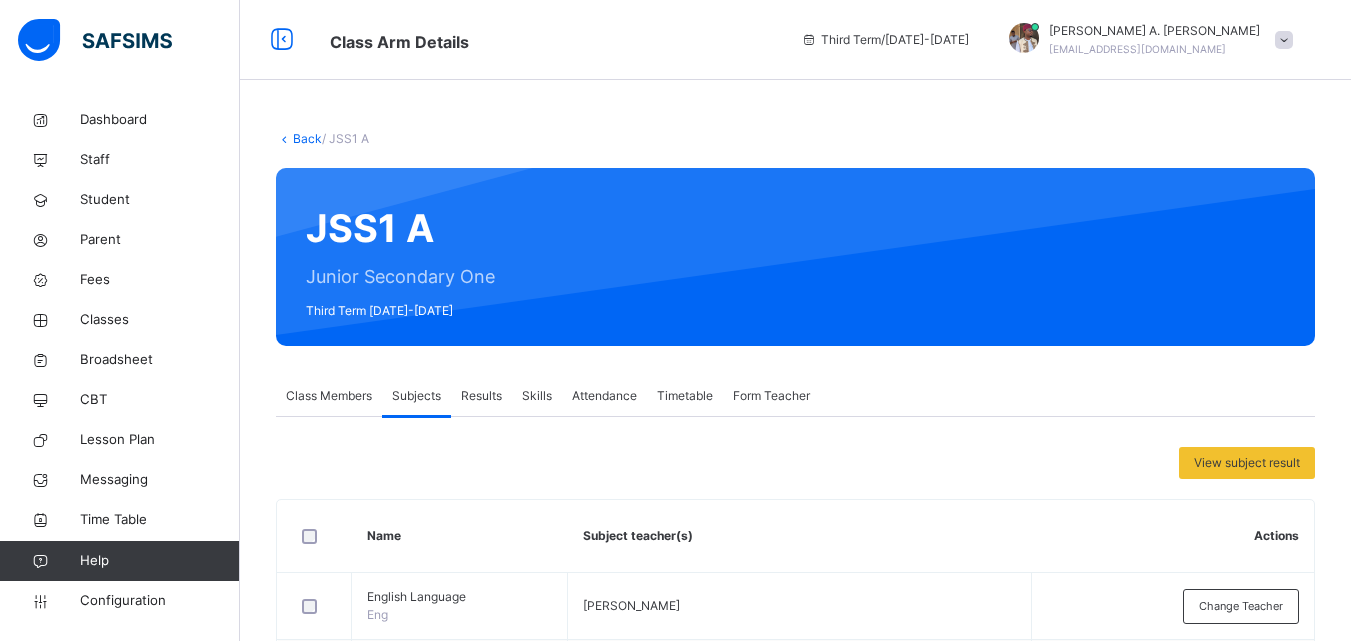 click at bounding box center (1284, 40) 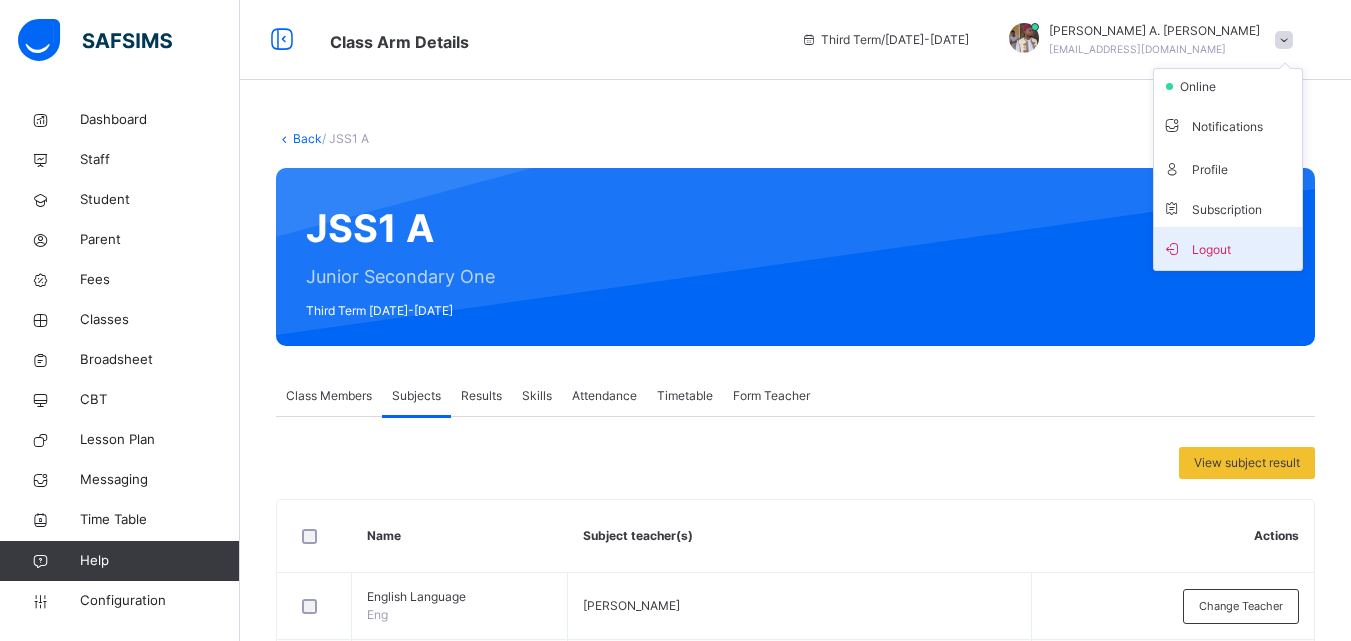 click on "Logout" at bounding box center [1228, 248] 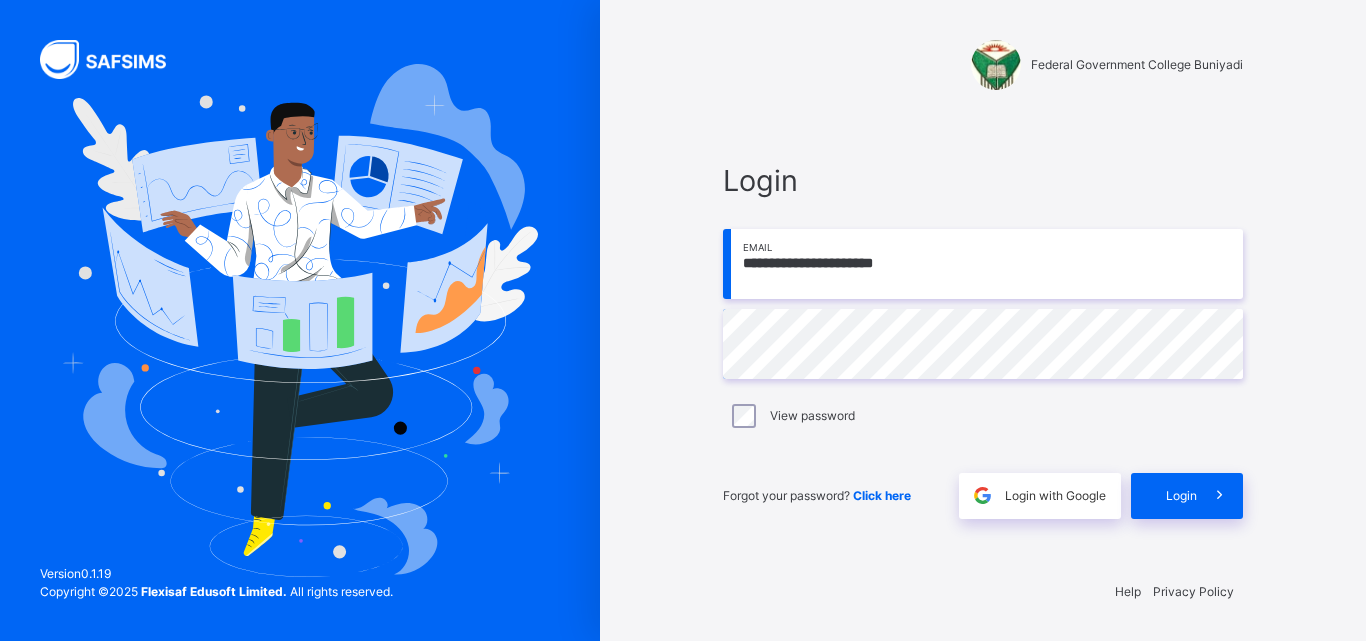 click on "**********" at bounding box center [983, 264] 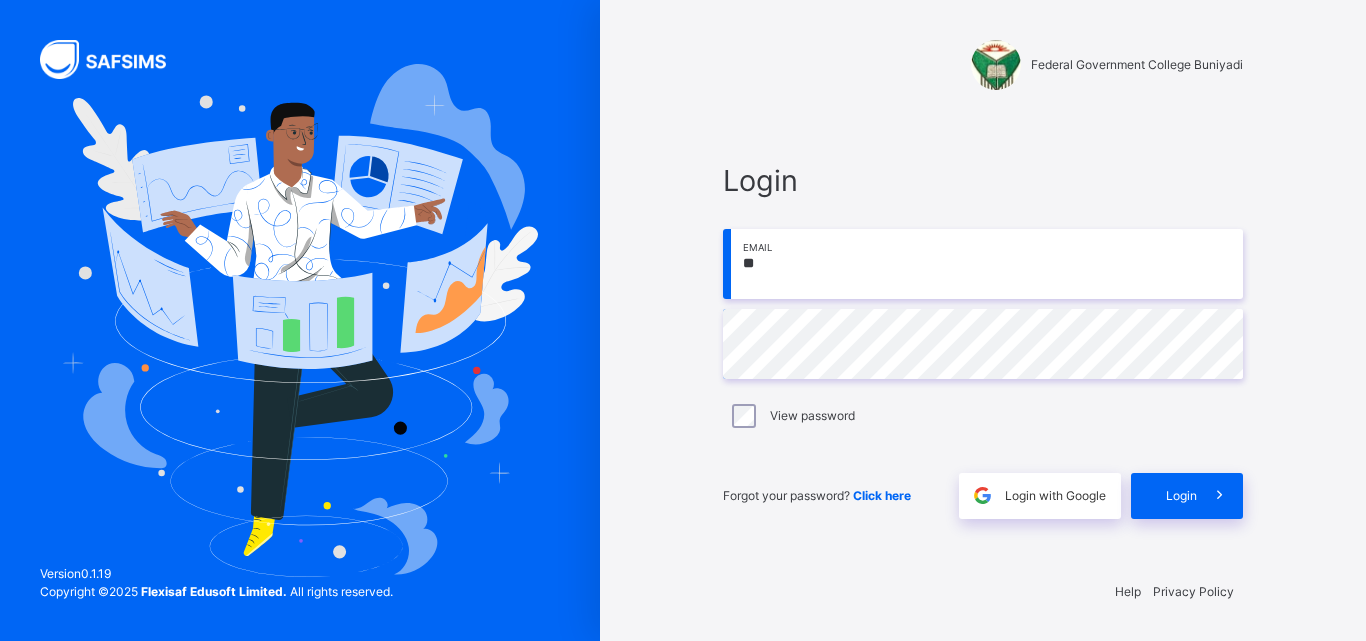 type on "*" 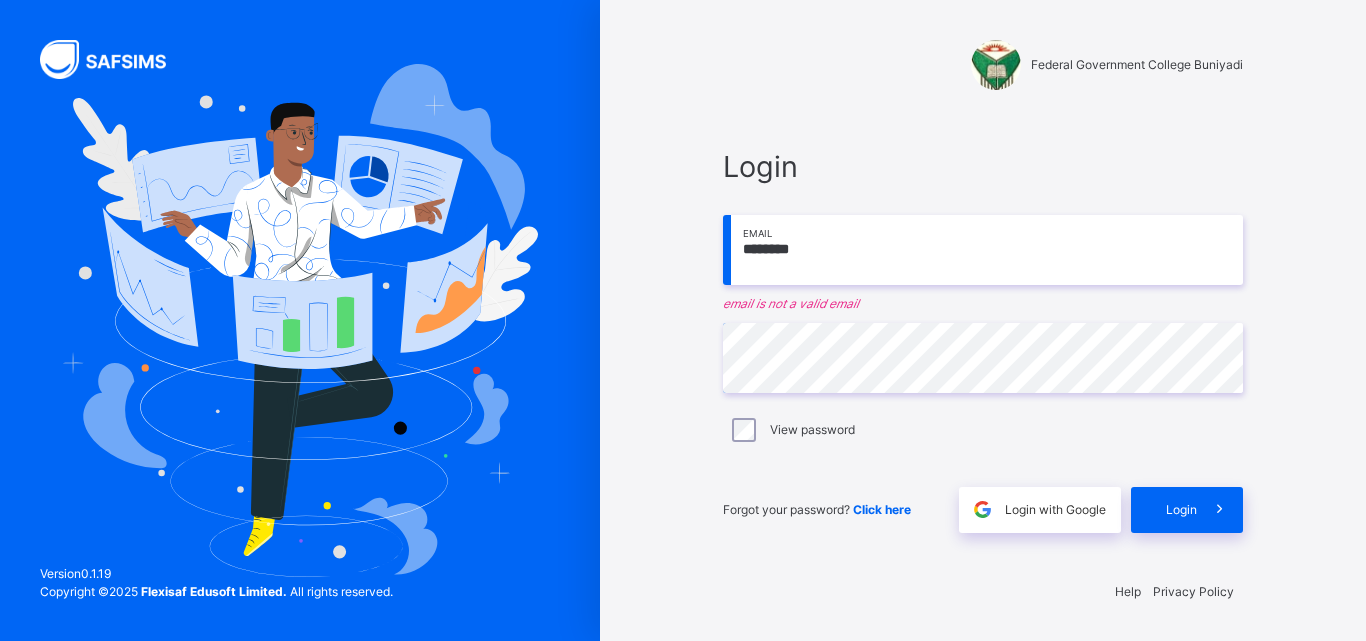 type on "**********" 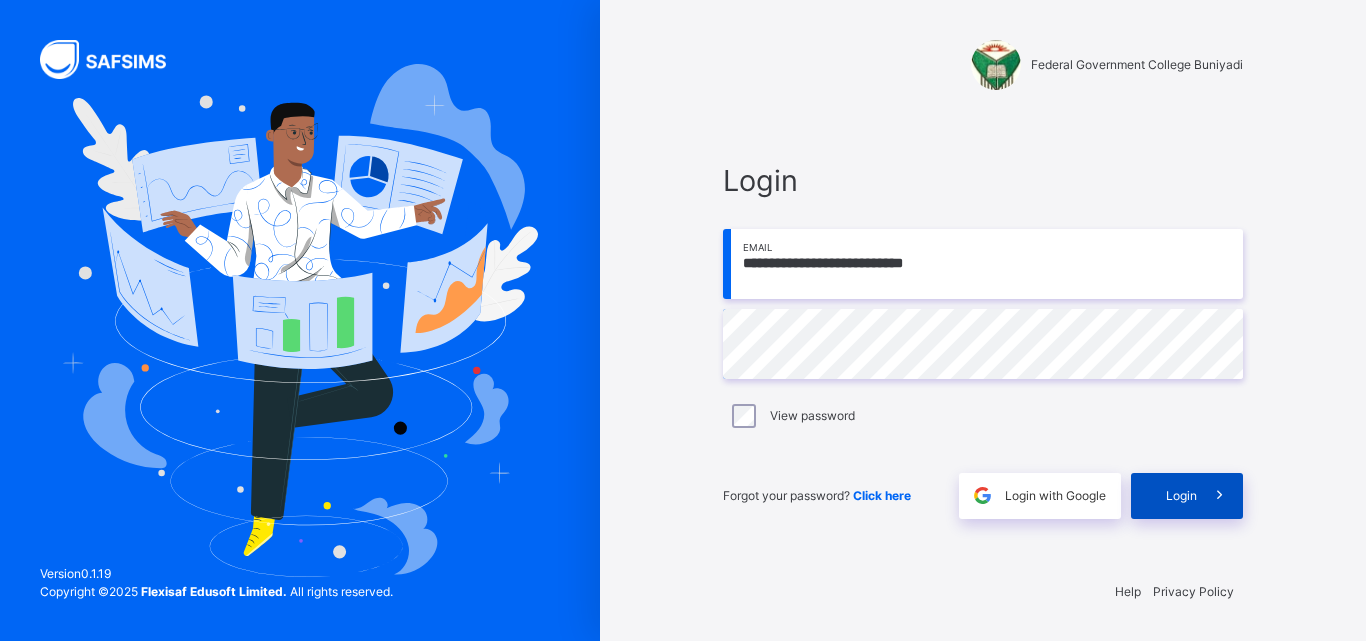 click on "Login" at bounding box center [1187, 496] 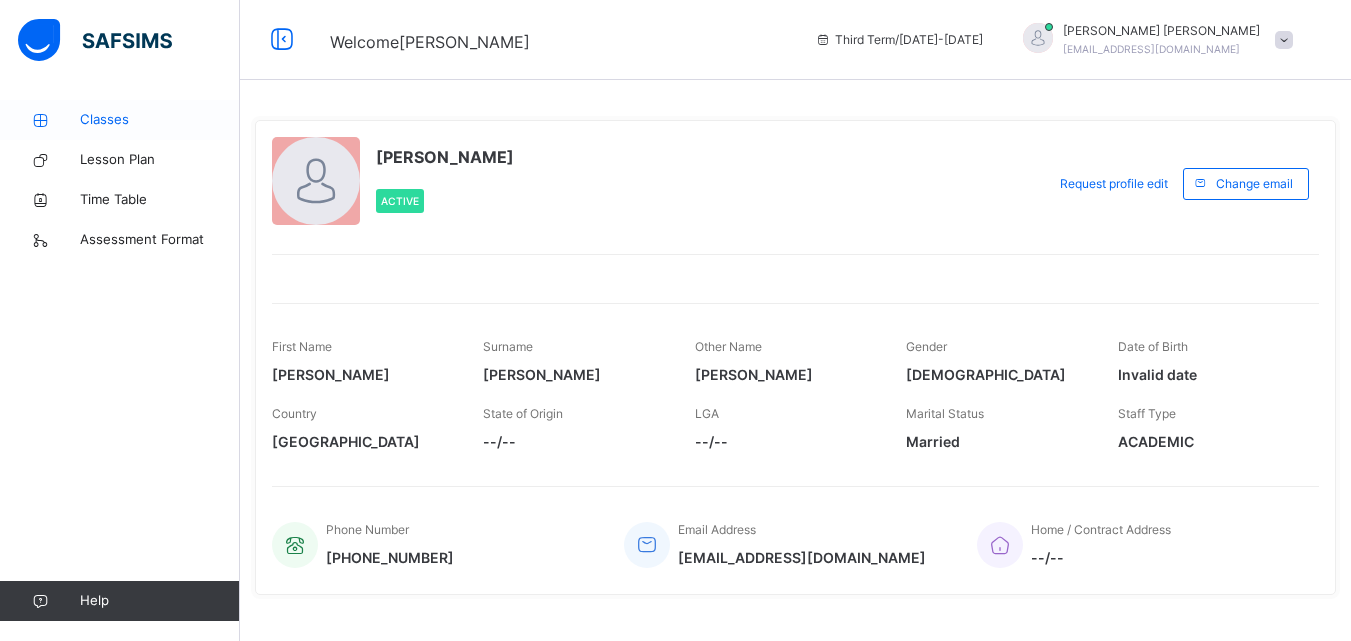 click on "Classes" at bounding box center (160, 120) 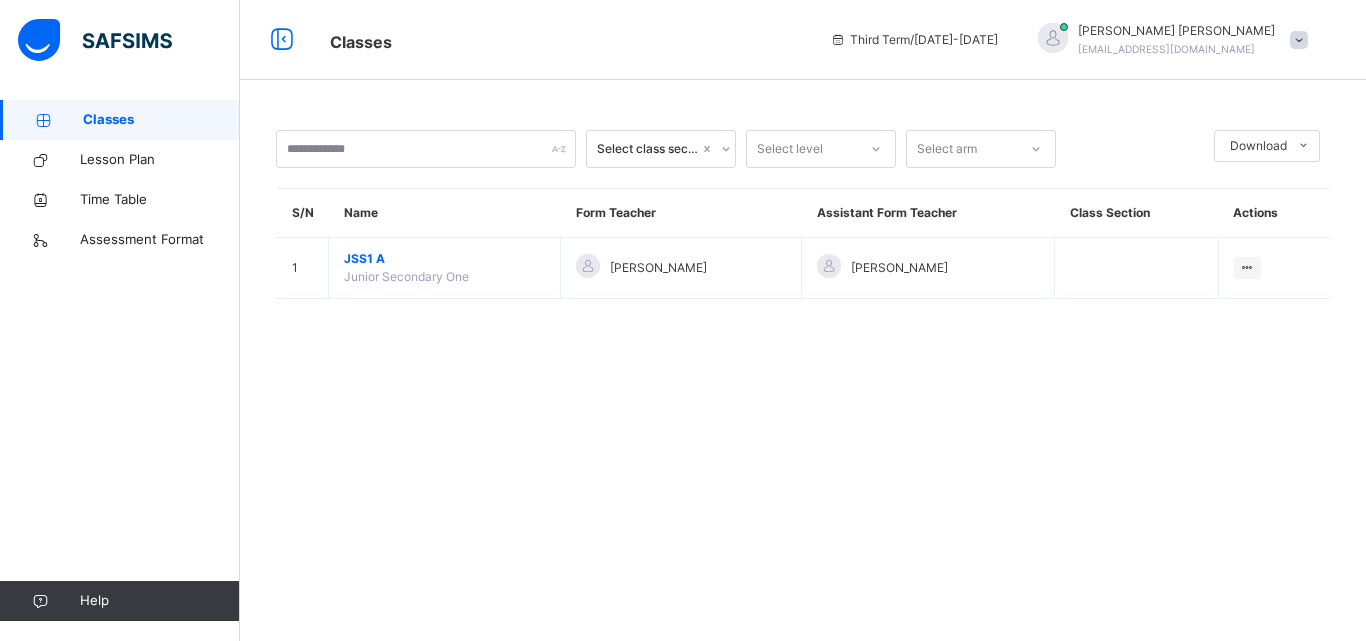 click on "Select class section Select level Select arm Download Pdf Report Excel Report S/N Name Form Teacher Assistant Form Teacher Class Section Actions 1 JSS1   A   Junior Secondary One [PERSON_NAME]  [PERSON_NAME]  View Class × Form Teacher Select Form Teacher [PERSON_NAME]  Select Assistant Form Teacher [PERSON_NAME]  Cancel Save Federal Government College Buniyadi P. M. B 1008 BUNI YADI, YOBE STATE,  , Phone:   List of Classes [DATE] 8:51:47 am Total no. of classes:  18 Term:  Third Term Session:  [DATE]-[DATE] S/N Class name Class Arms Form Teacher Supervisor Subject Teachers 1 JSS1 Junior Secondary One A [PERSON_NAME]  No supervisor [PERSON_NAME]  (Basic Science) [PERSON_NAME]  (Basic Science) Admin Admin  (Basic Science) Miracle Atang  (Basic Science) FEDERAL GOVERNMENT COLLEGE BUNI YADI (Basic Science) [PERSON_NAME] (Basic Science & Technology) [PERSON_NAME]  (Agricultural Science) [PERSON_NAME] [PERSON_NAME] (Agricultural Science) Admin Admin  (Agricultural Science) [PERSON_NAME] [PERSON_NAME] (Basic Technology) 2" at bounding box center [803, 320] 